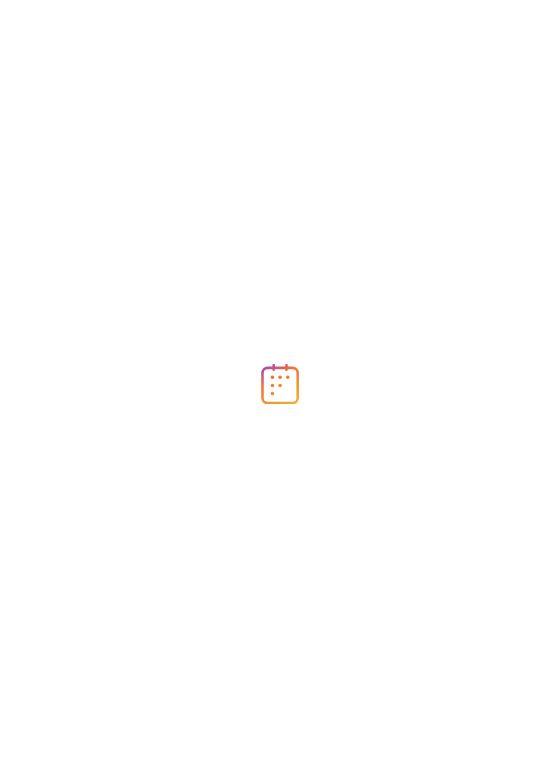 scroll, scrollTop: 0, scrollLeft: 0, axis: both 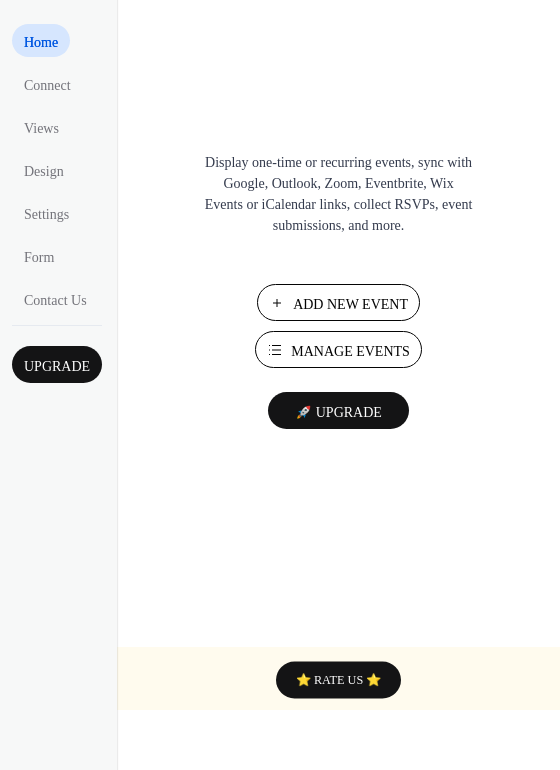 click on "Add New Event" at bounding box center [350, 304] 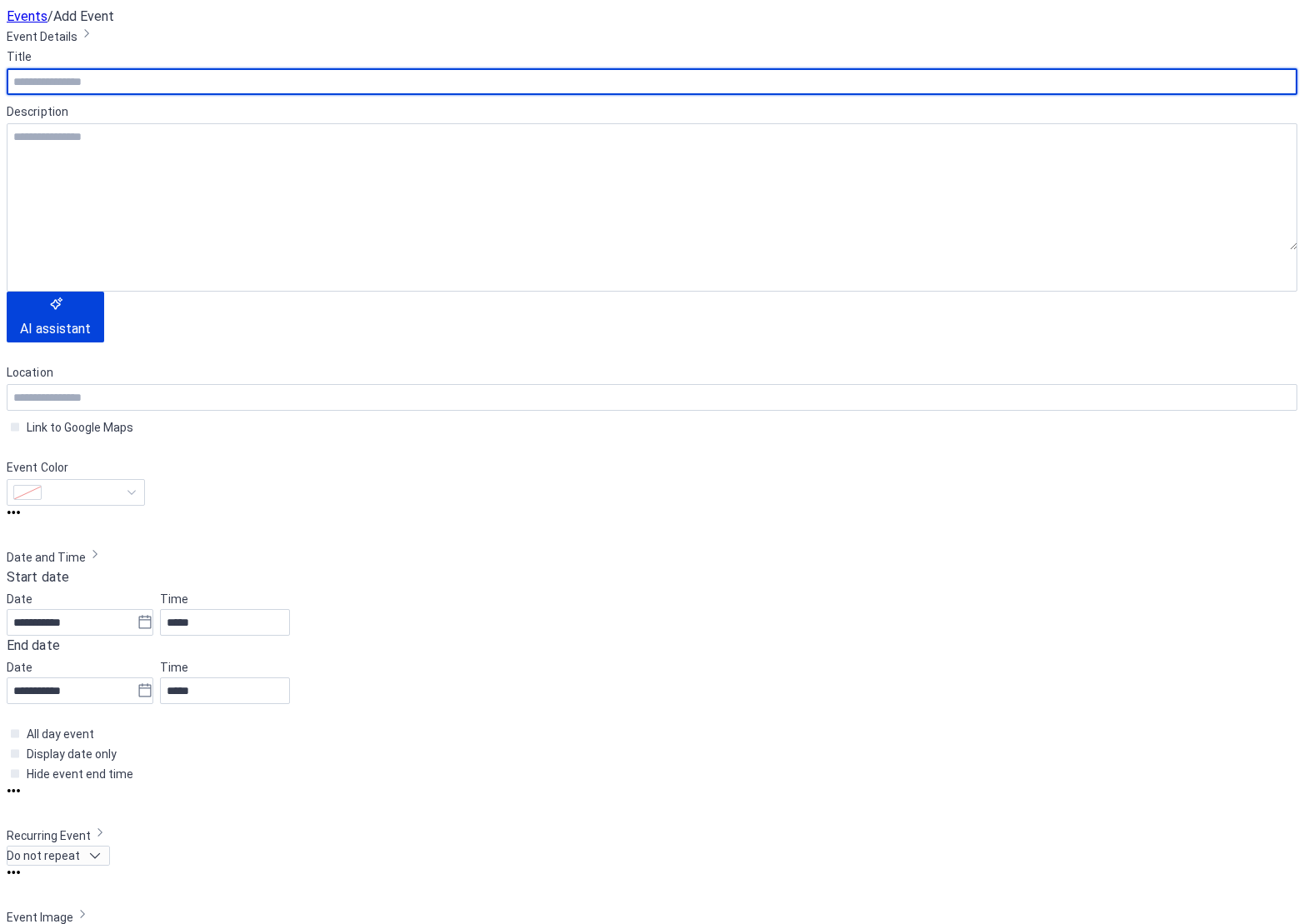 scroll, scrollTop: 0, scrollLeft: 0, axis: both 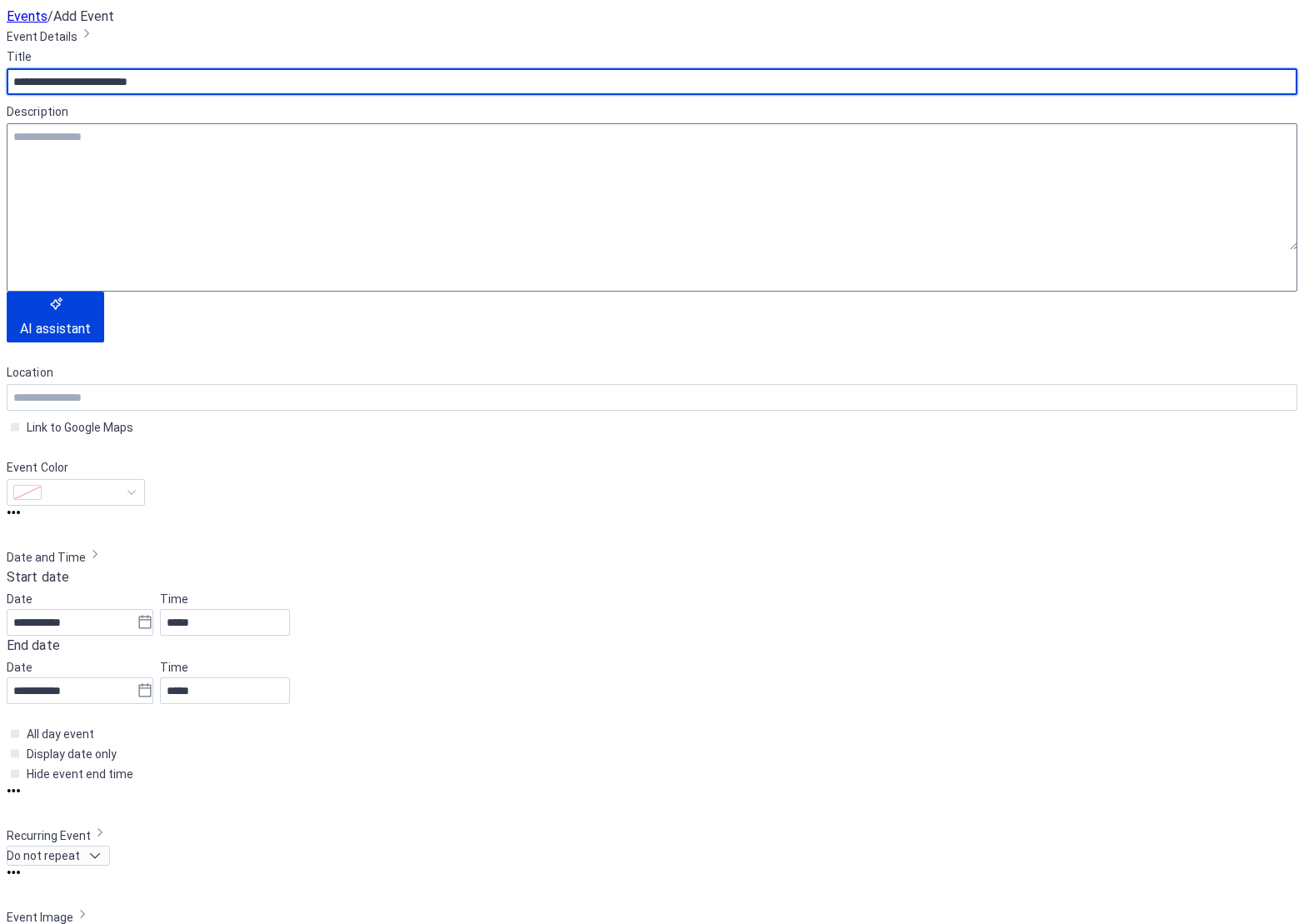 type on "**********" 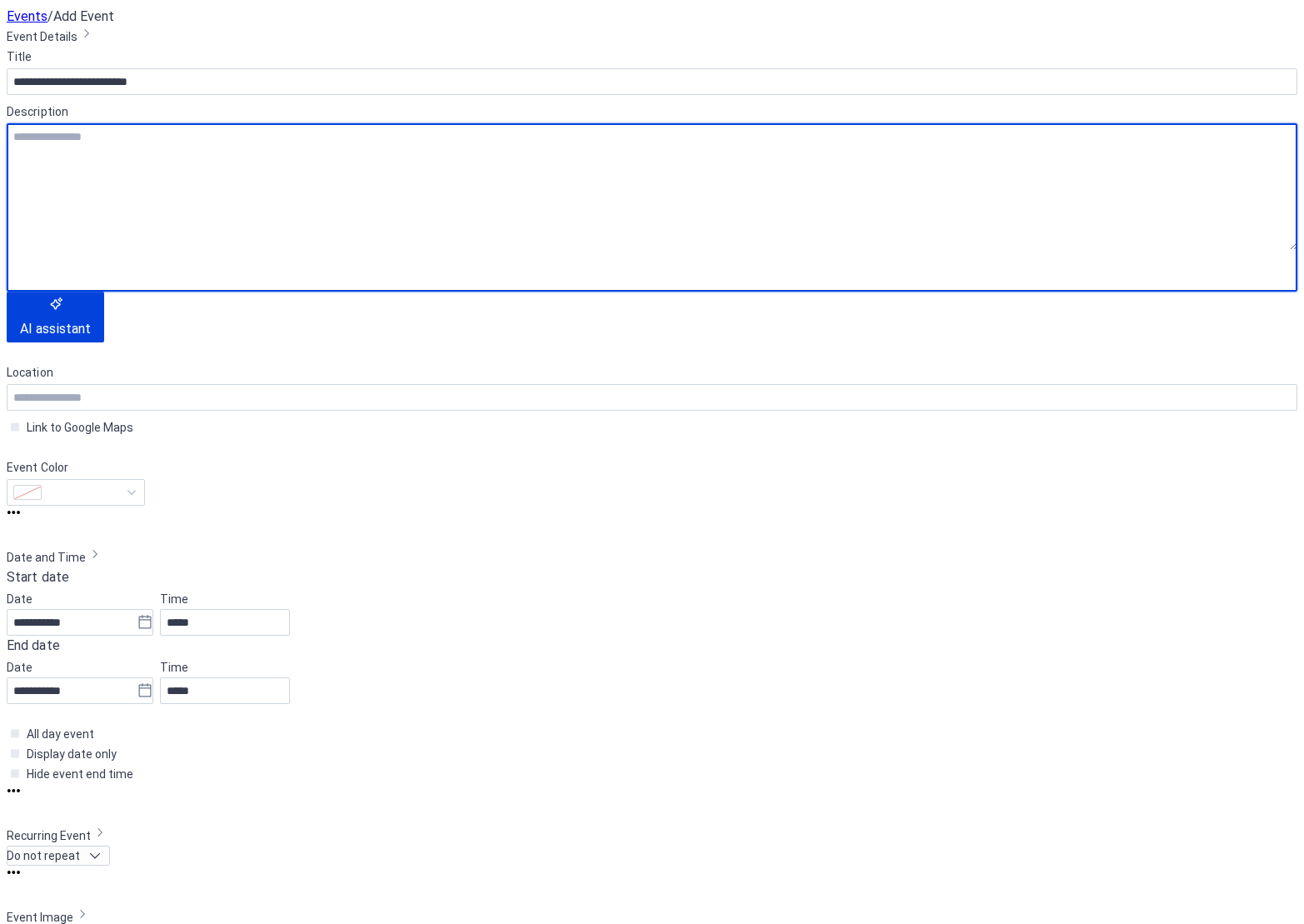 click at bounding box center [271, 246] 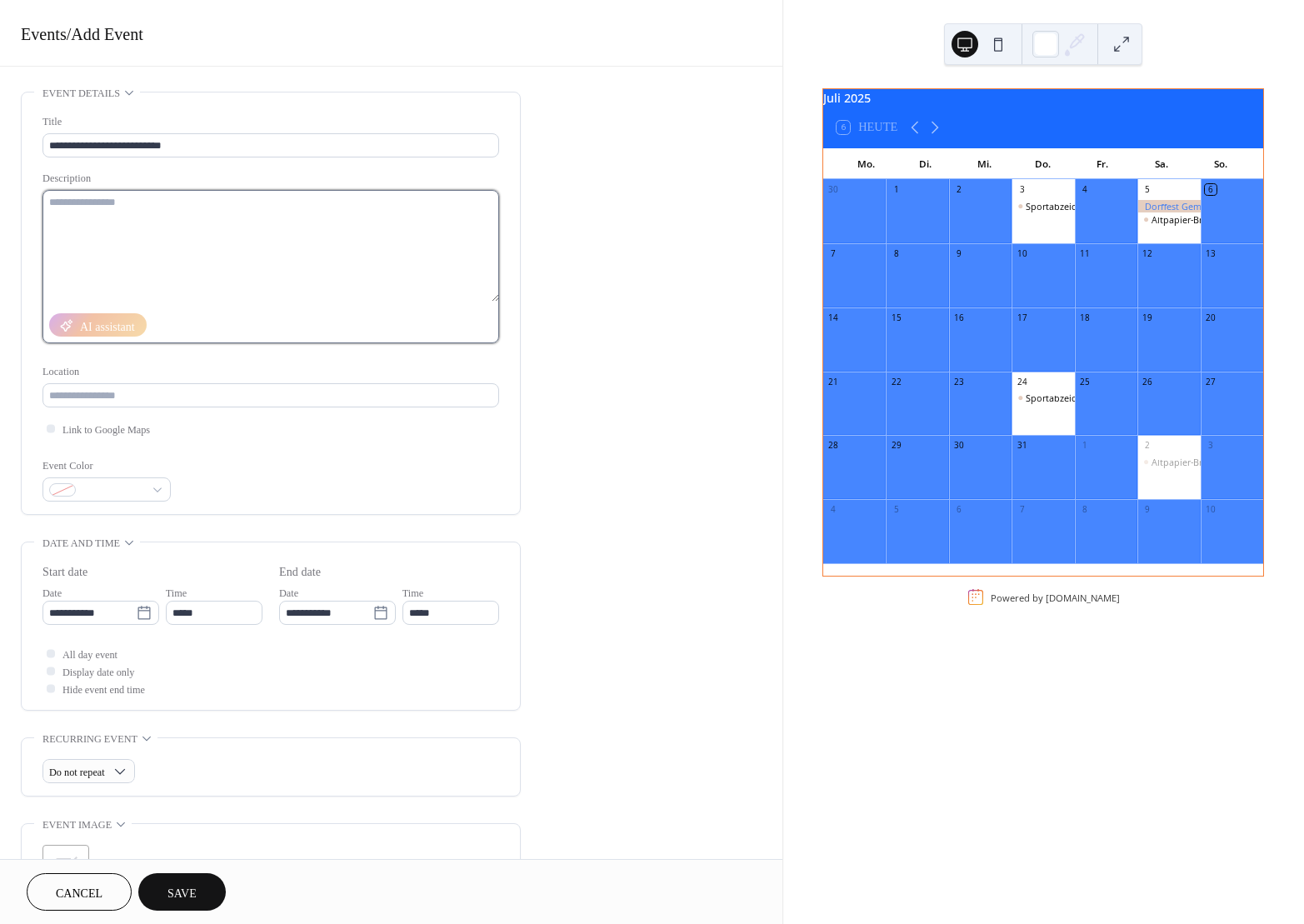 click at bounding box center [271, 246] 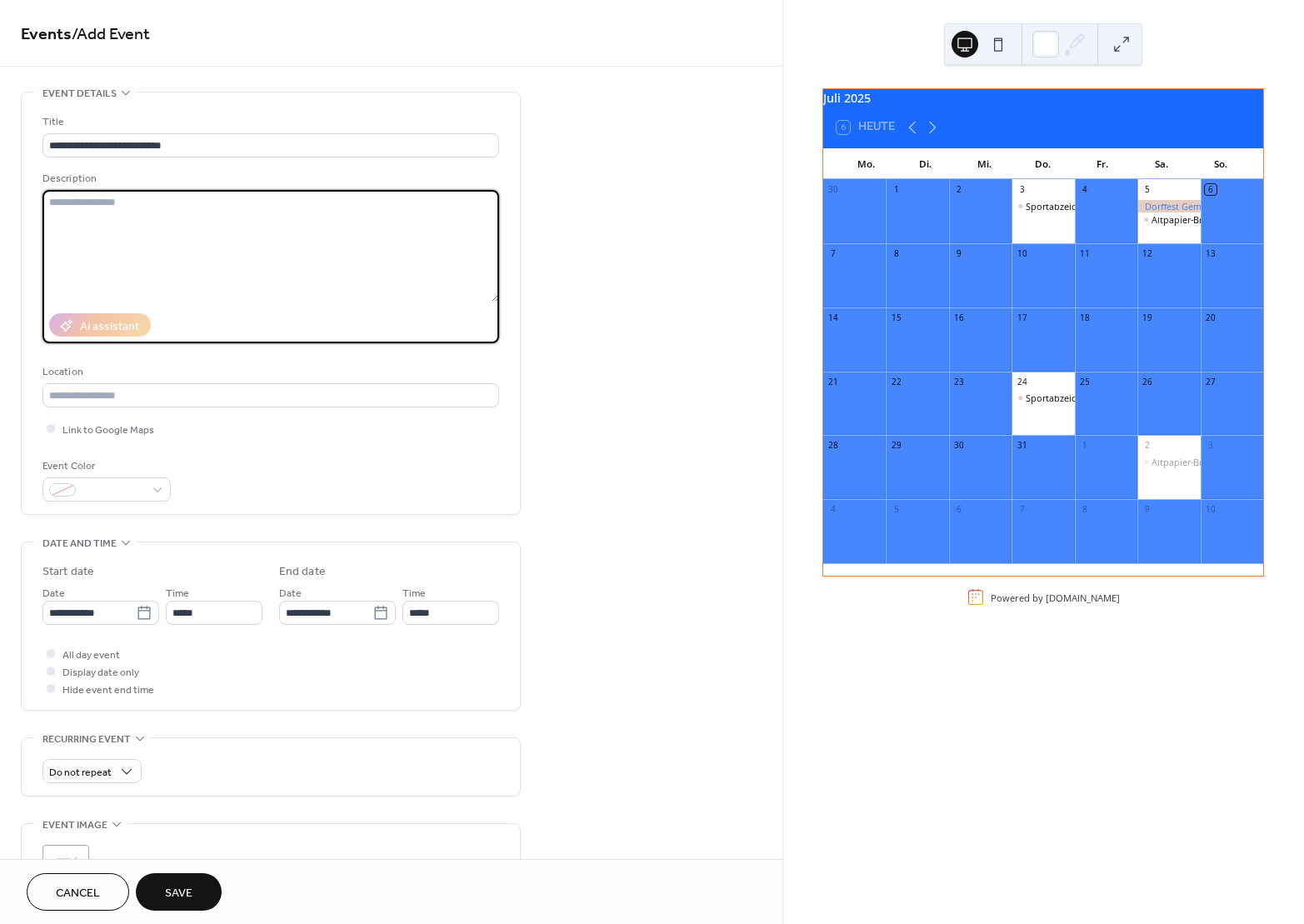 paste on "**********" 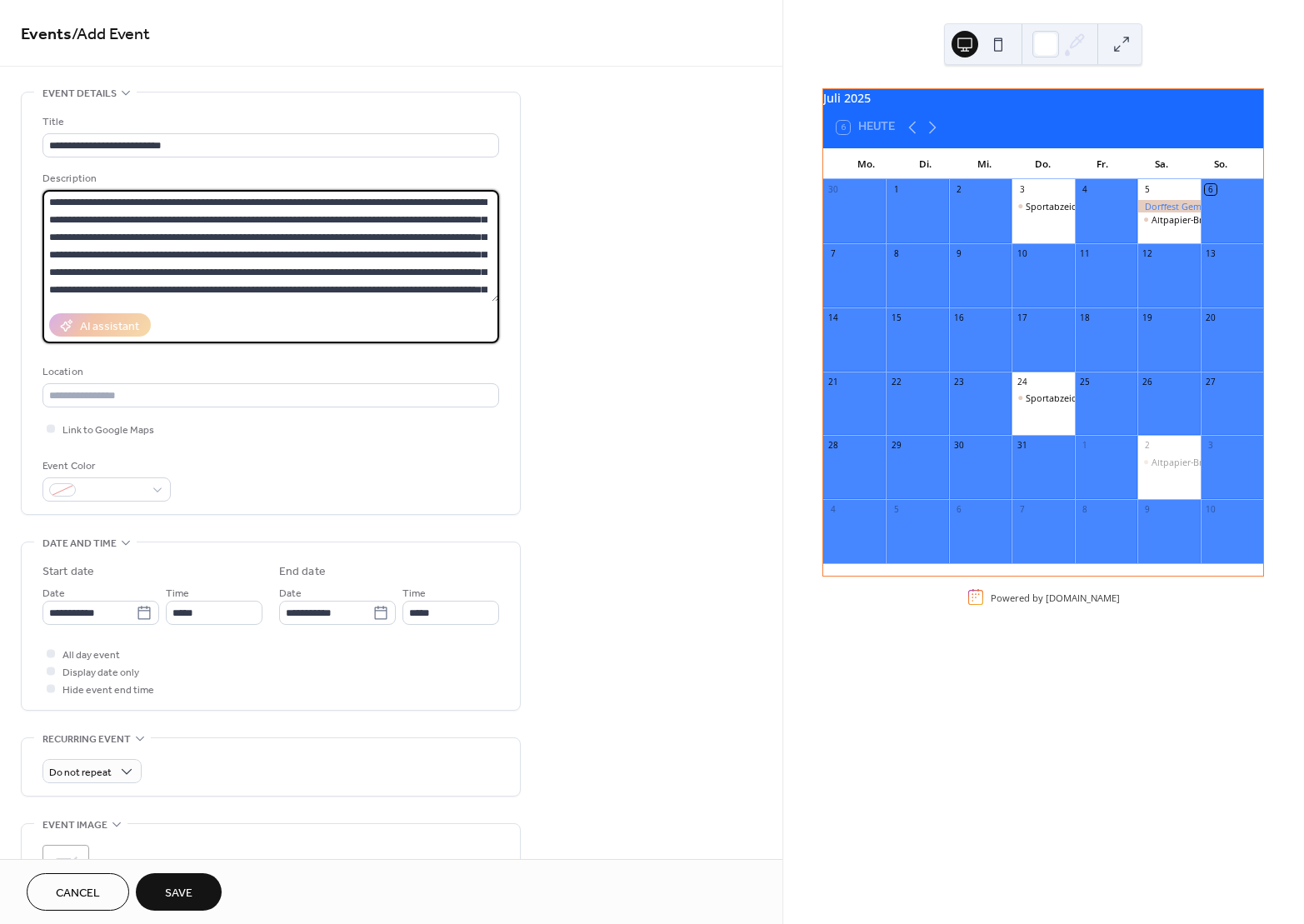 scroll, scrollTop: 15, scrollLeft: 0, axis: vertical 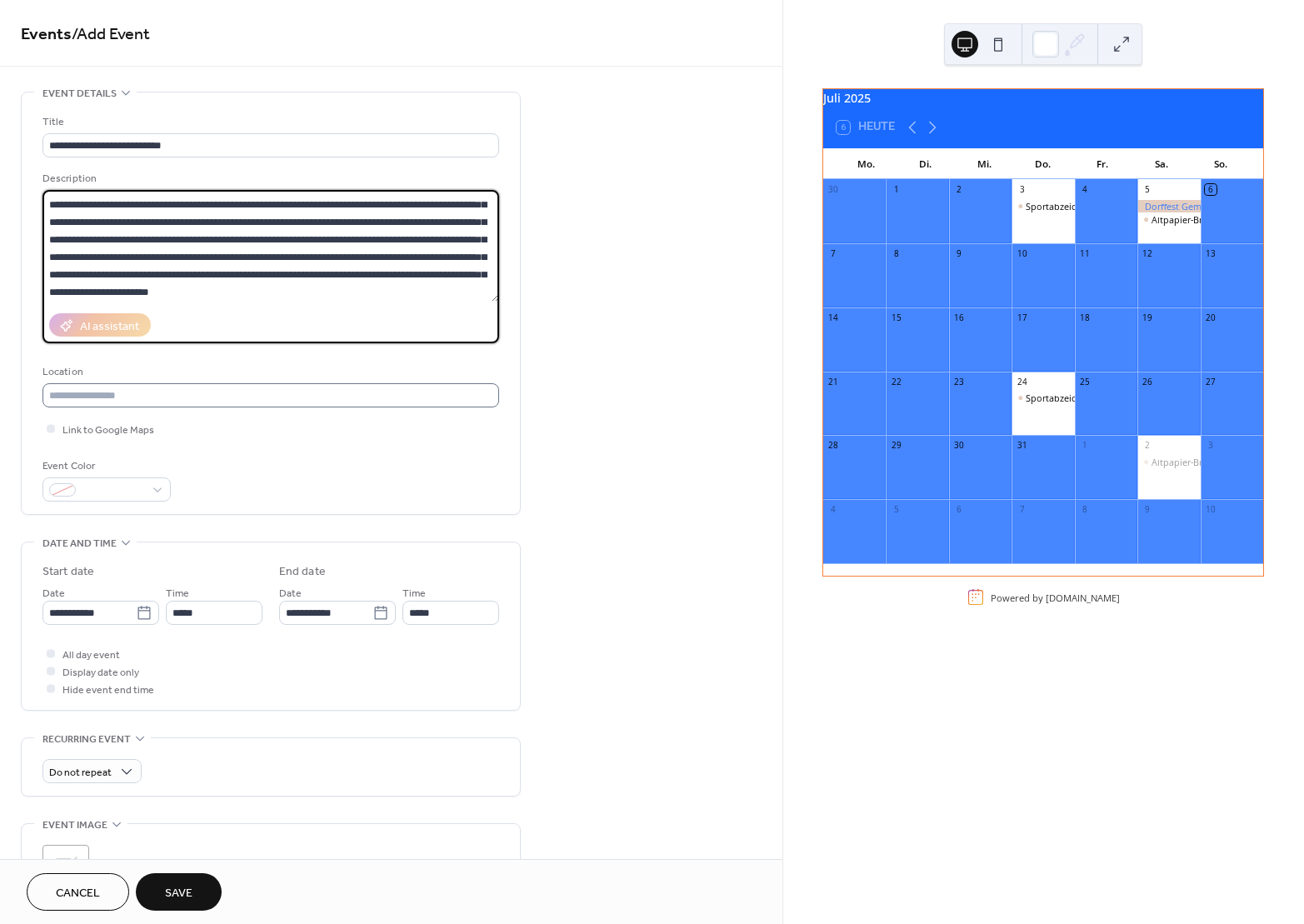 type on "**********" 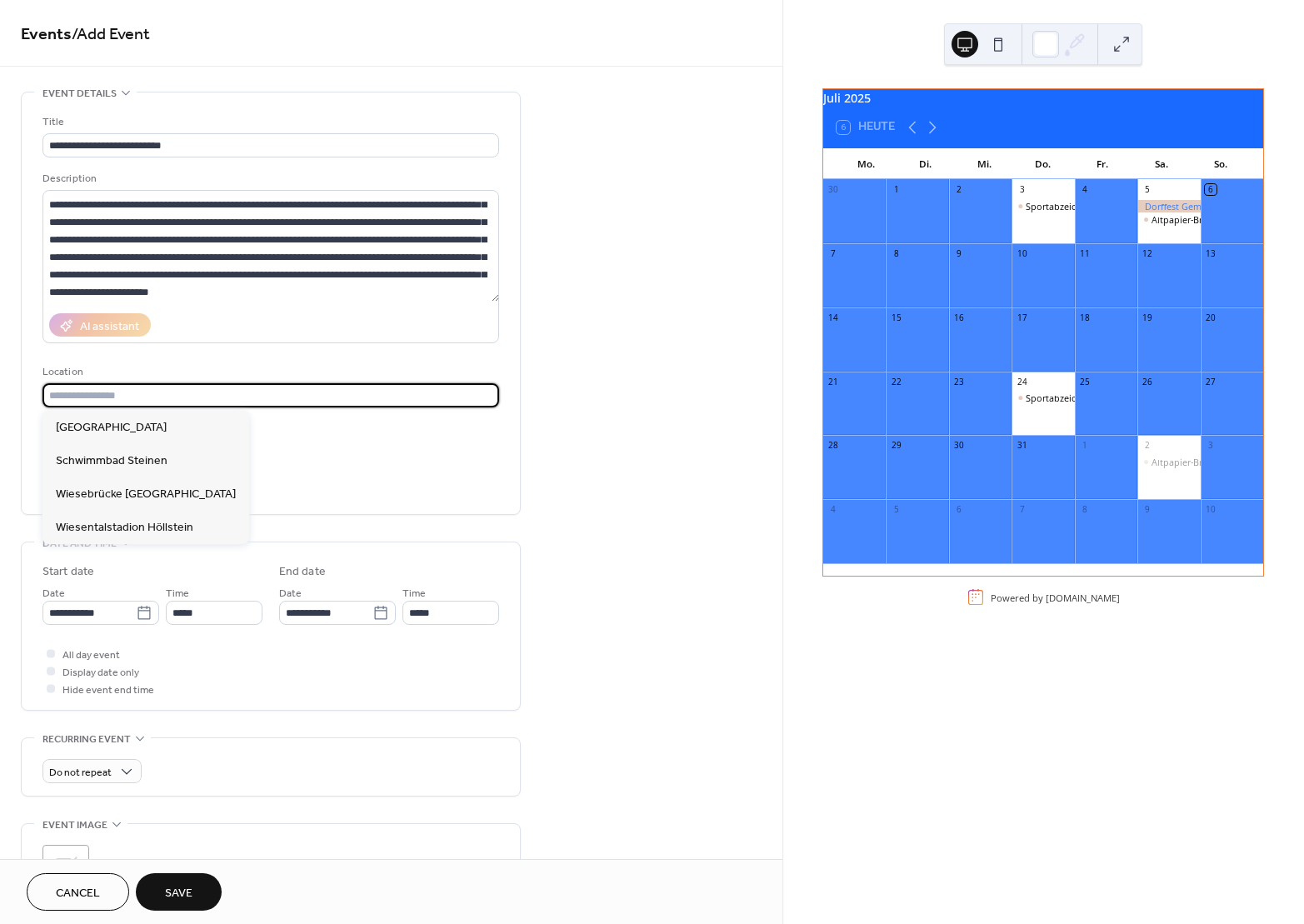 click at bounding box center (271, 395) 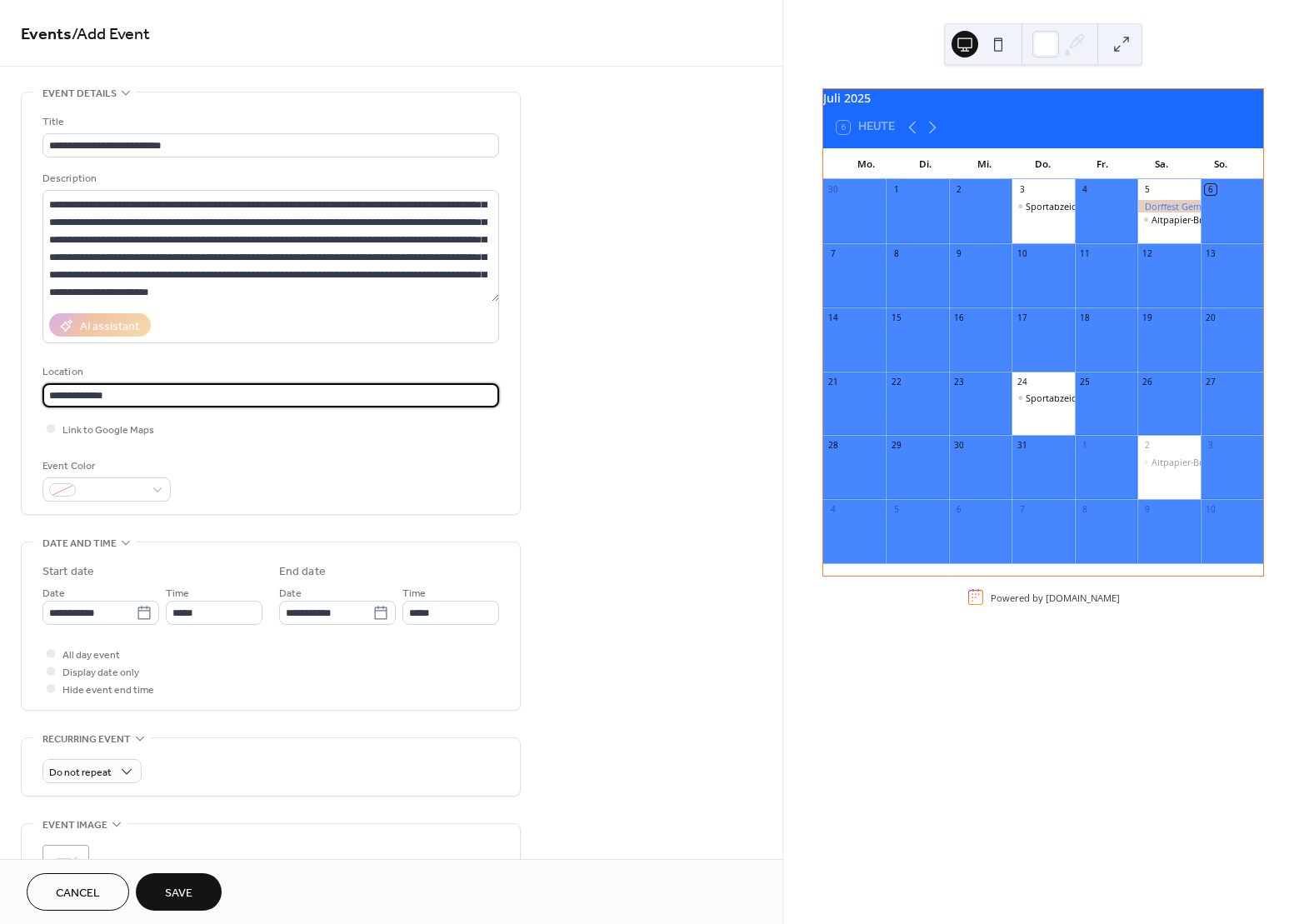 type on "**********" 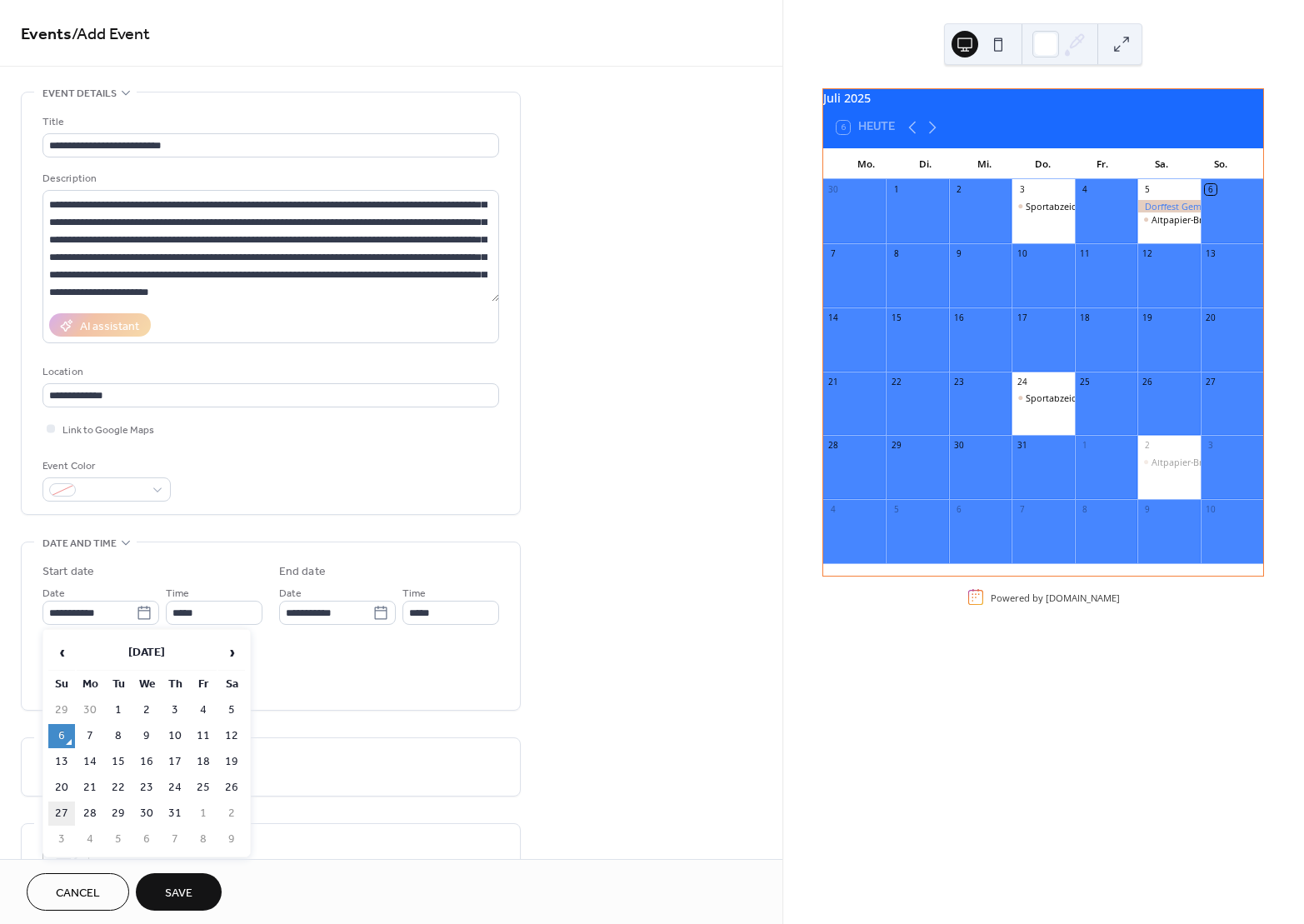 click on "27" at bounding box center [62, 813] 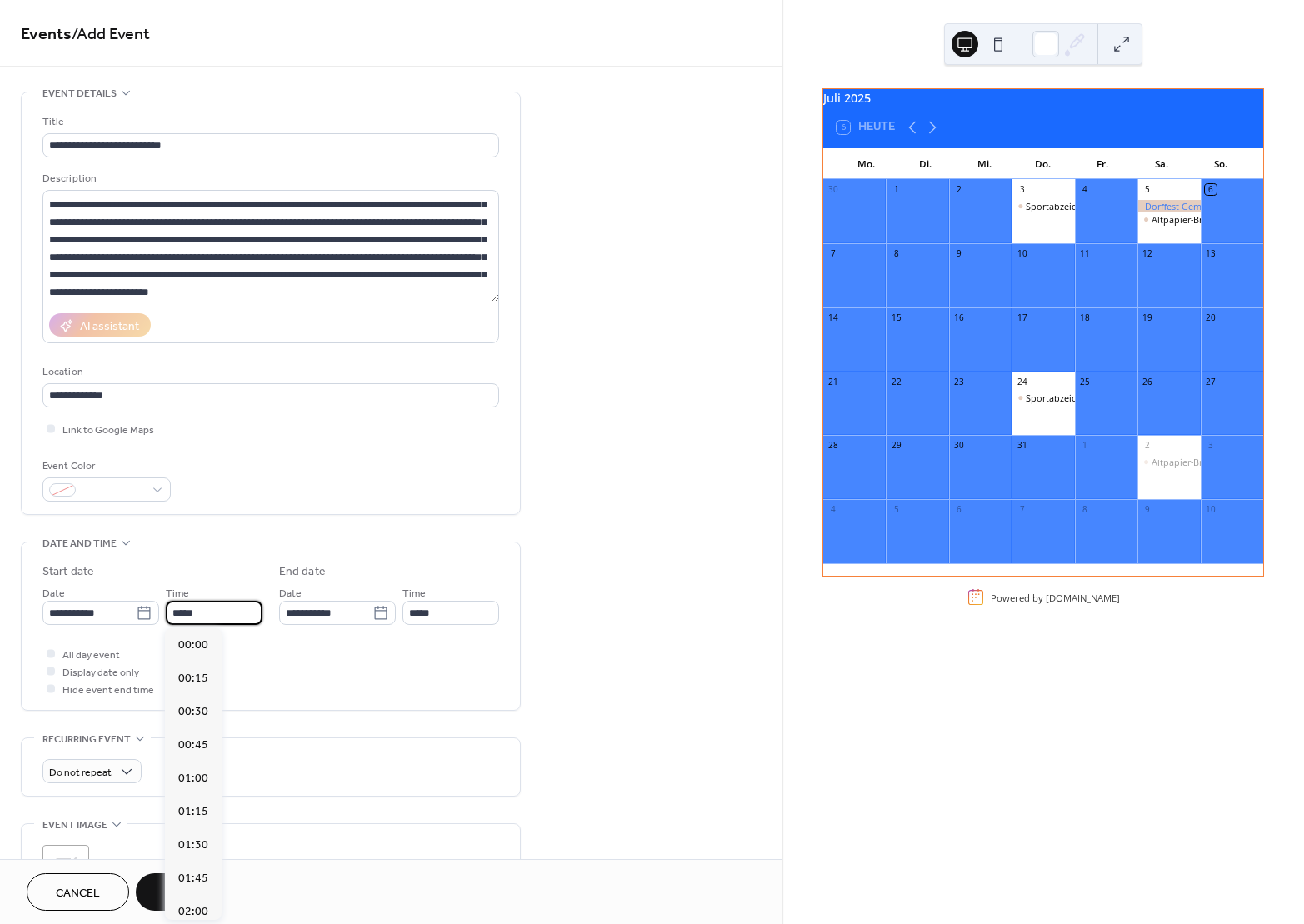 scroll, scrollTop: 1640, scrollLeft: 0, axis: vertical 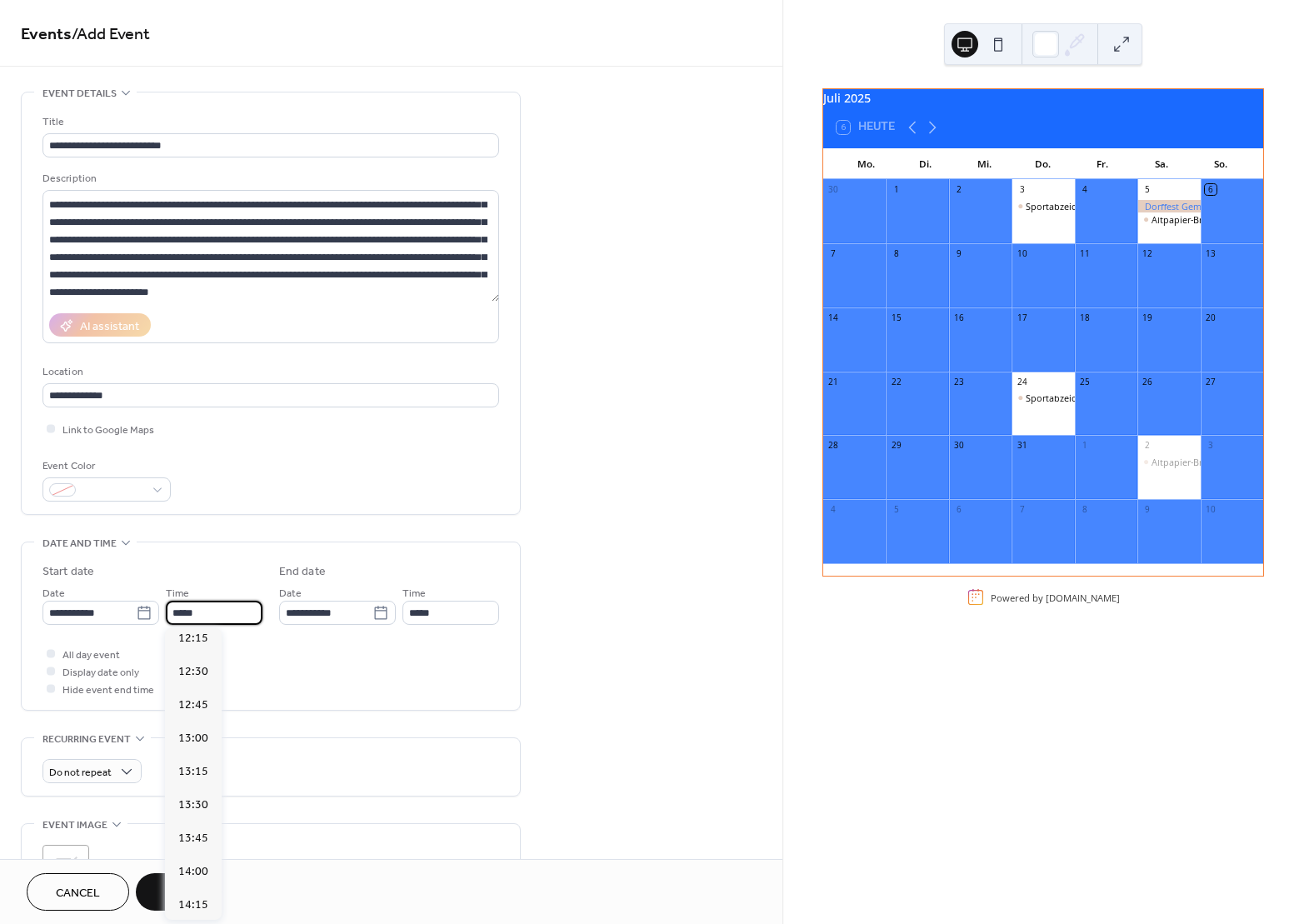 click on "*****" at bounding box center [214, 612] 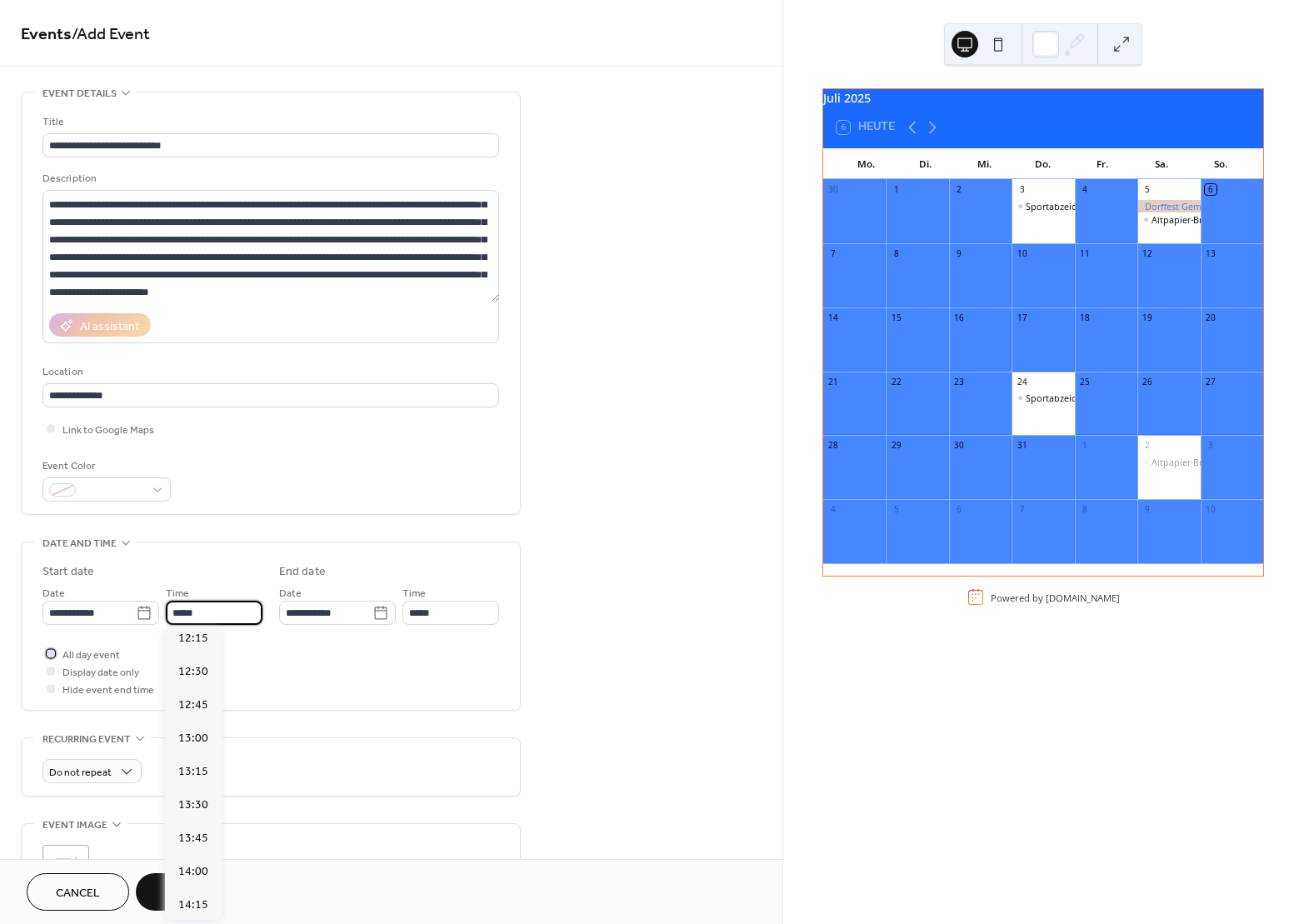 click on "All day event" at bounding box center [91, 655] 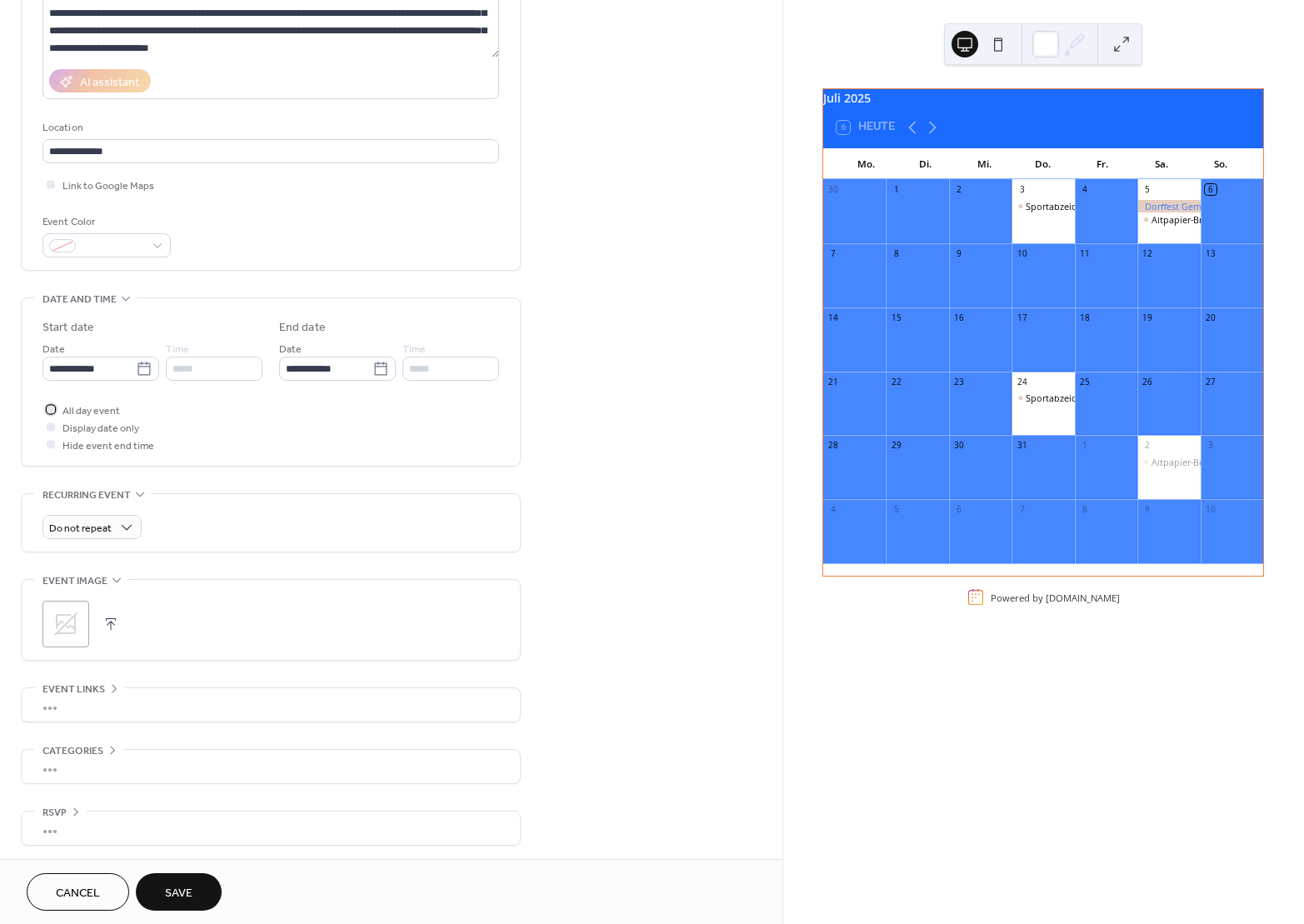 scroll, scrollTop: 247, scrollLeft: 0, axis: vertical 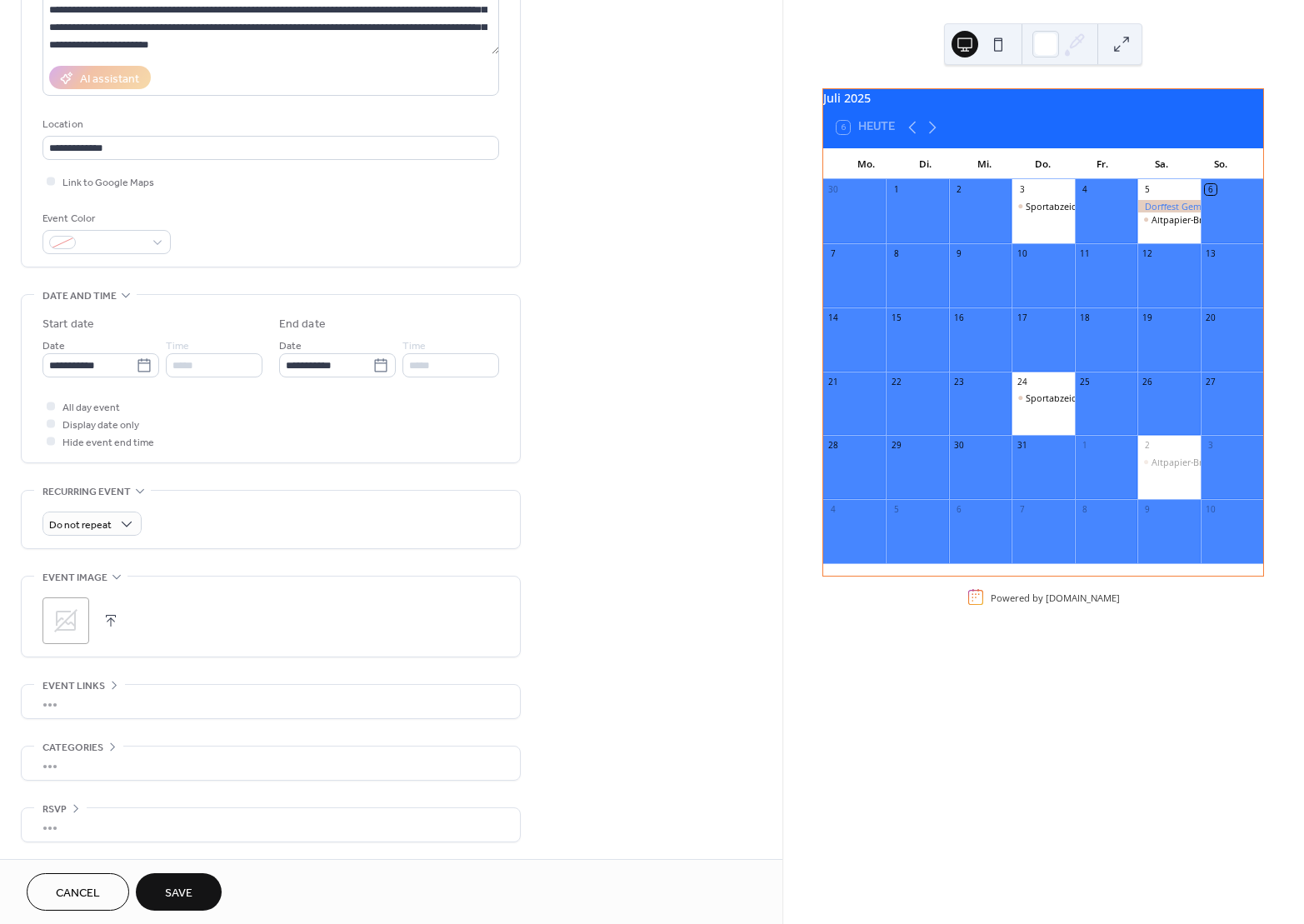 click on "•••" at bounding box center [271, 763] 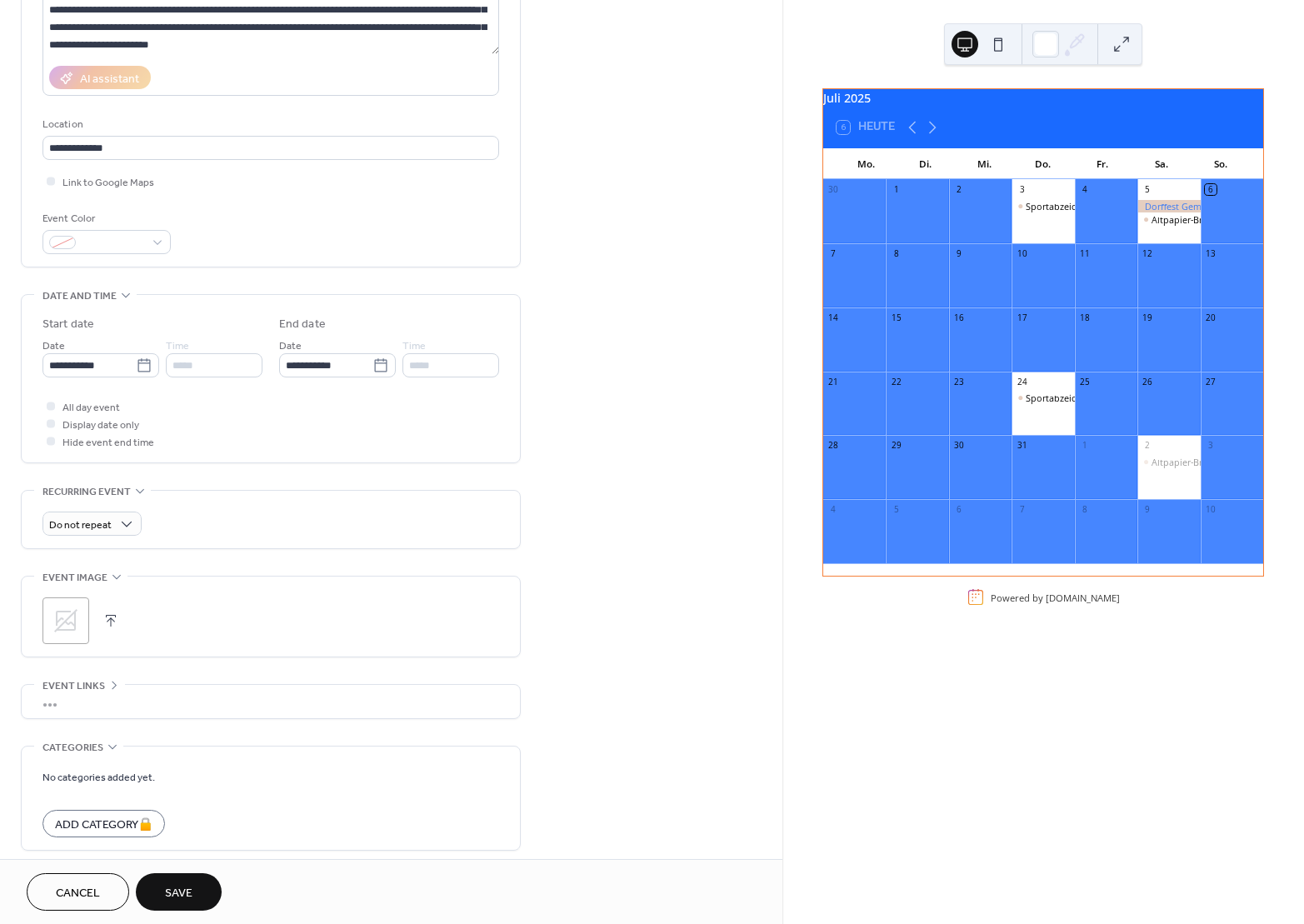 scroll, scrollTop: 247, scrollLeft: 0, axis: vertical 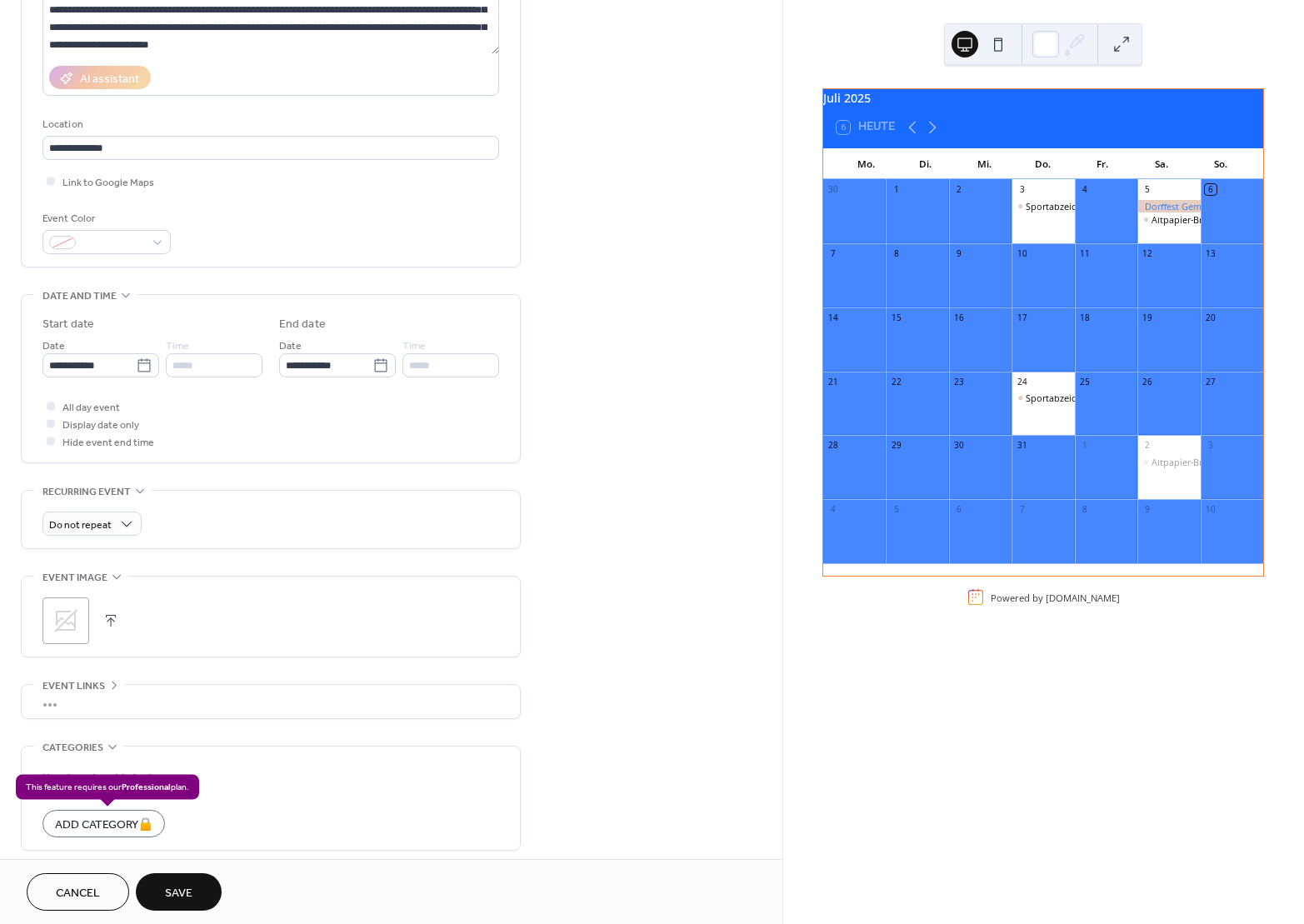 click on "A d d   C a t e g o r y  🔒" at bounding box center [103, 823] 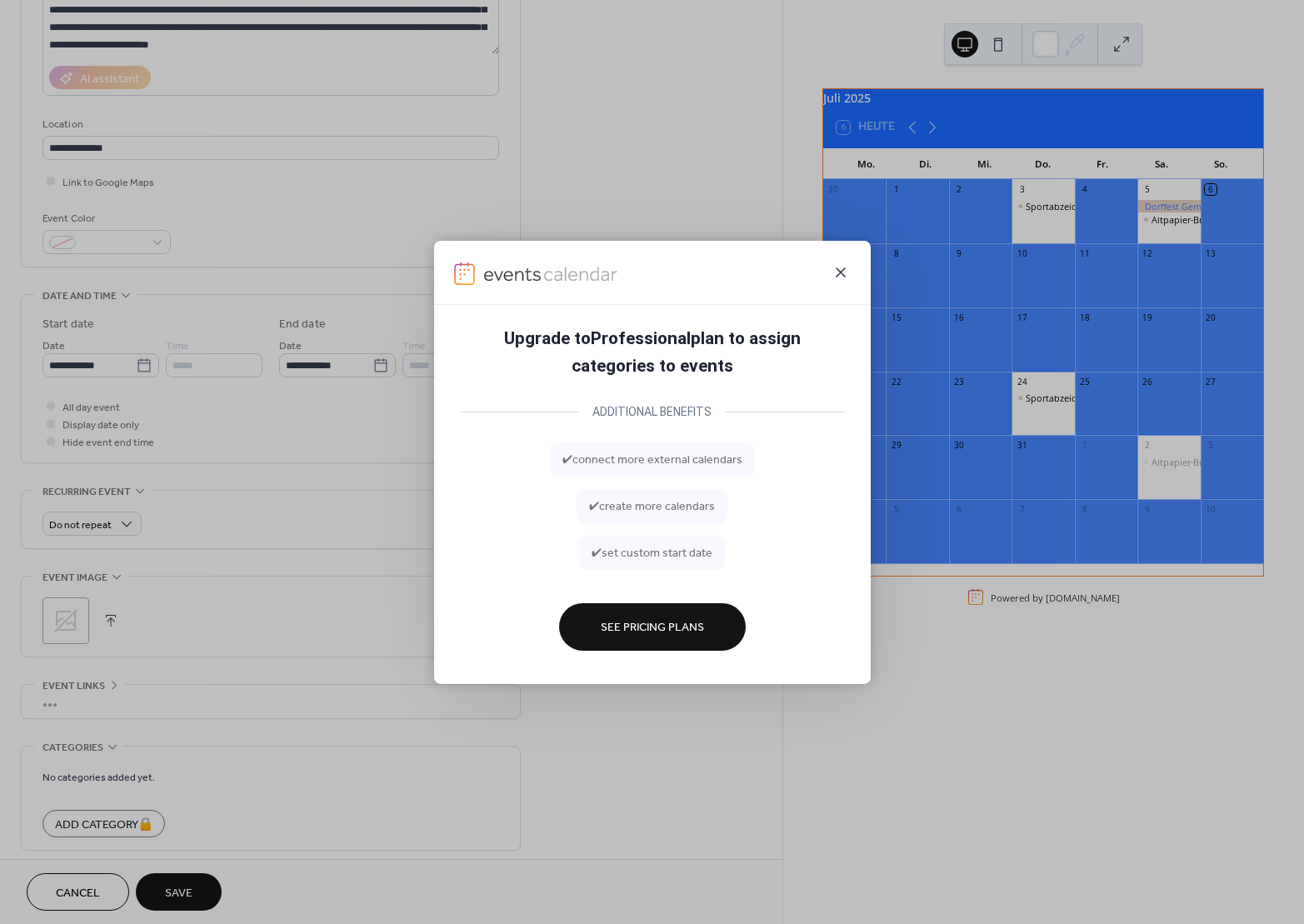 click 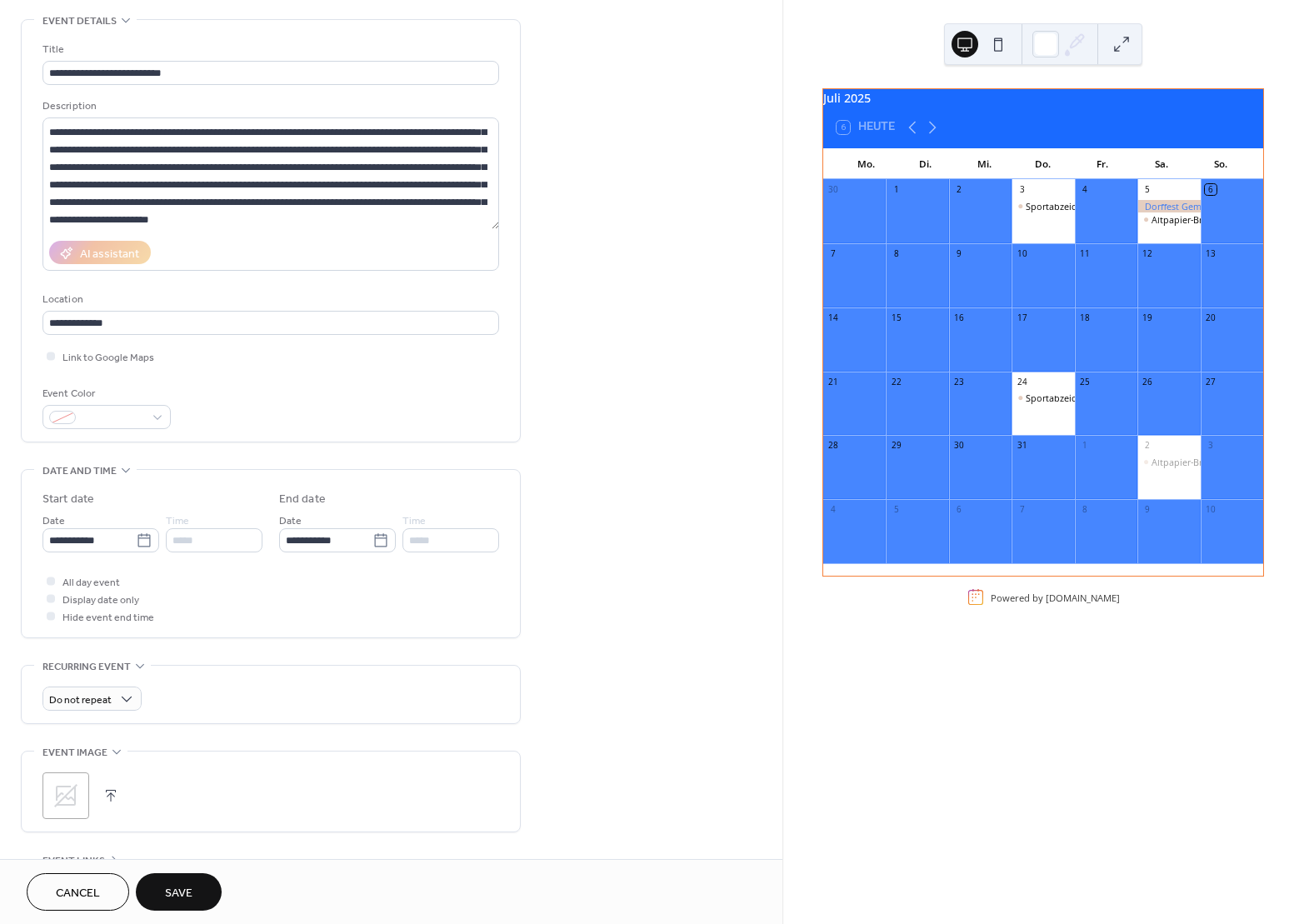 scroll, scrollTop: 67, scrollLeft: 0, axis: vertical 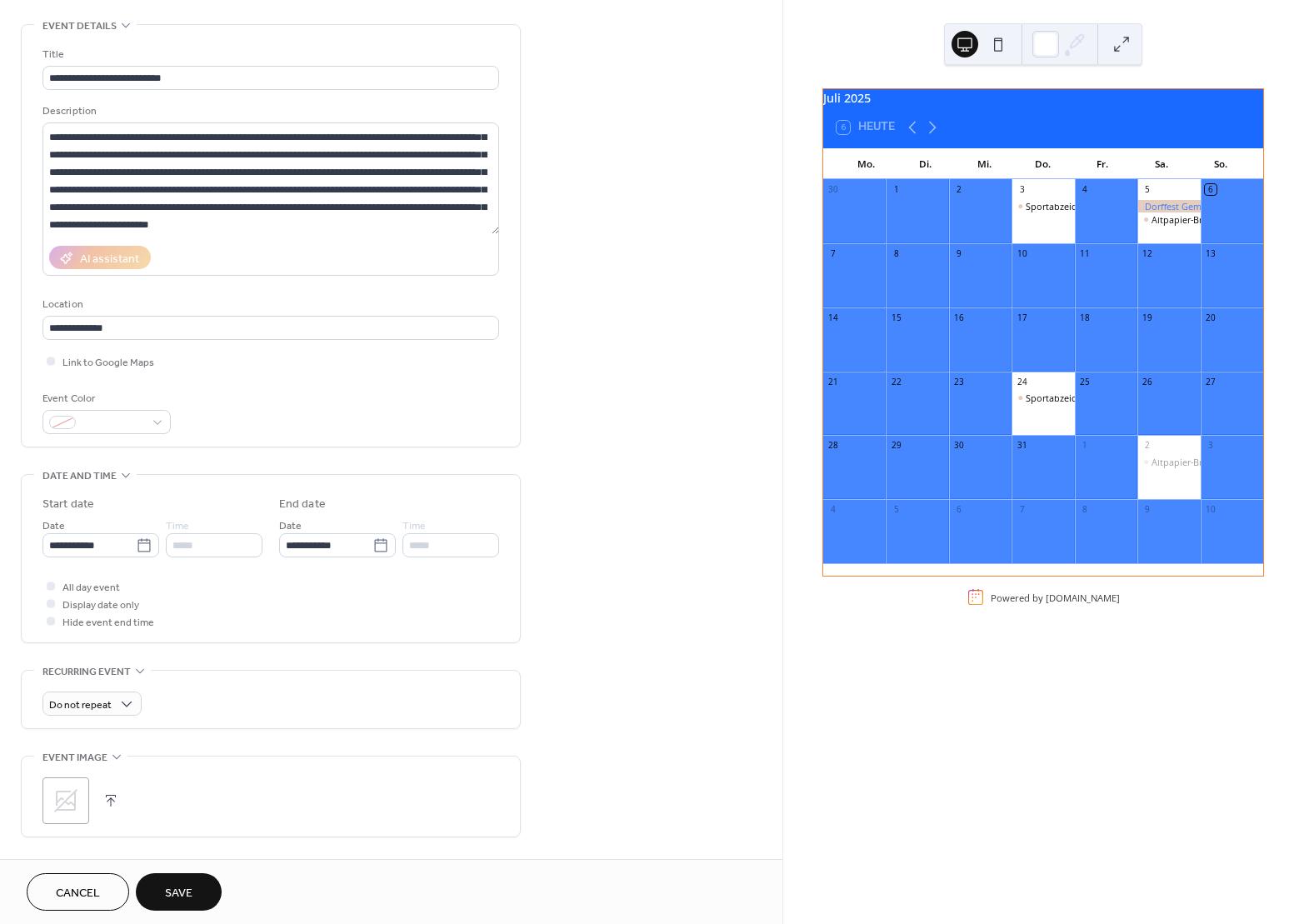 click on "Save" at bounding box center [178, 893] 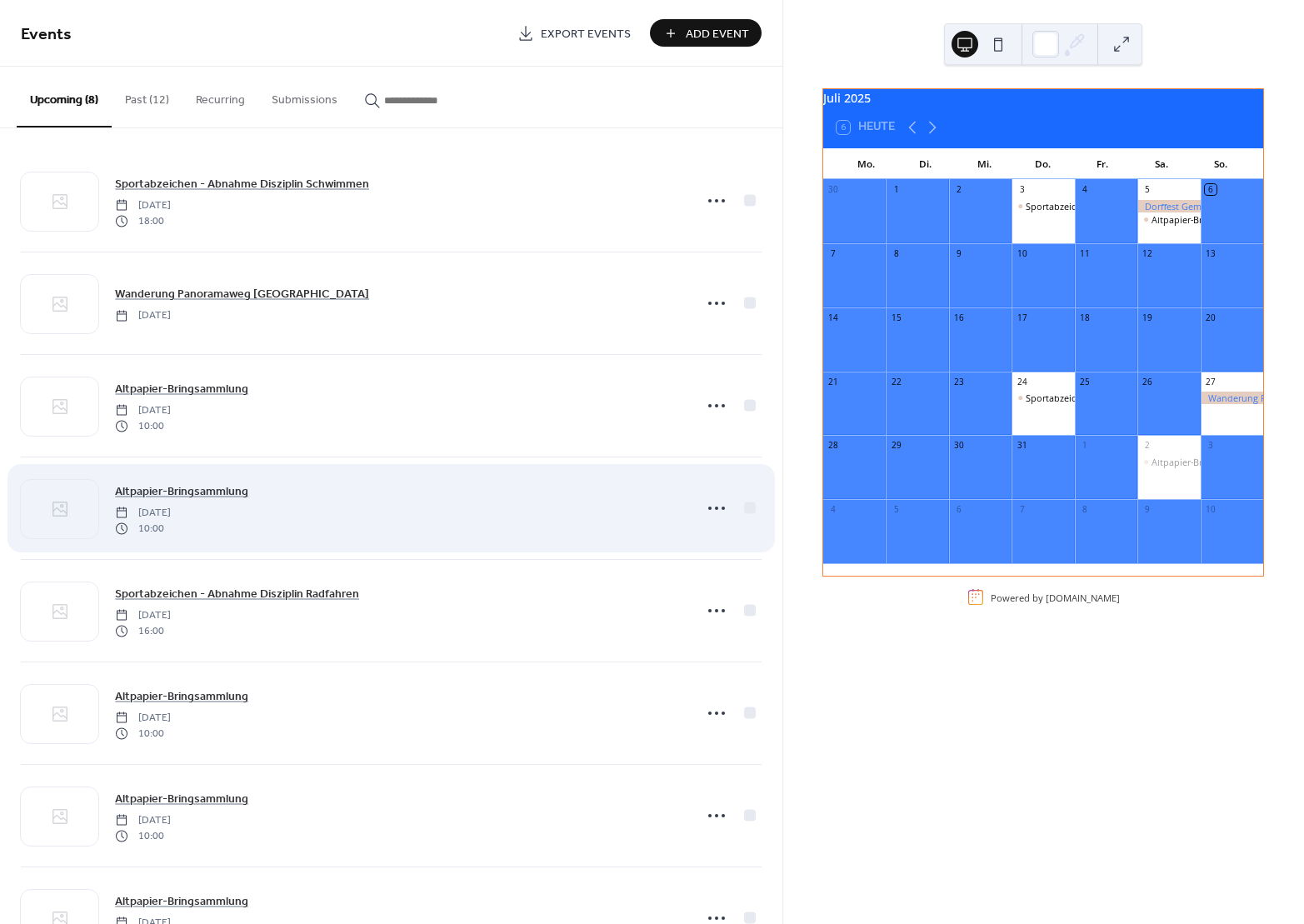 scroll, scrollTop: 0, scrollLeft: 0, axis: both 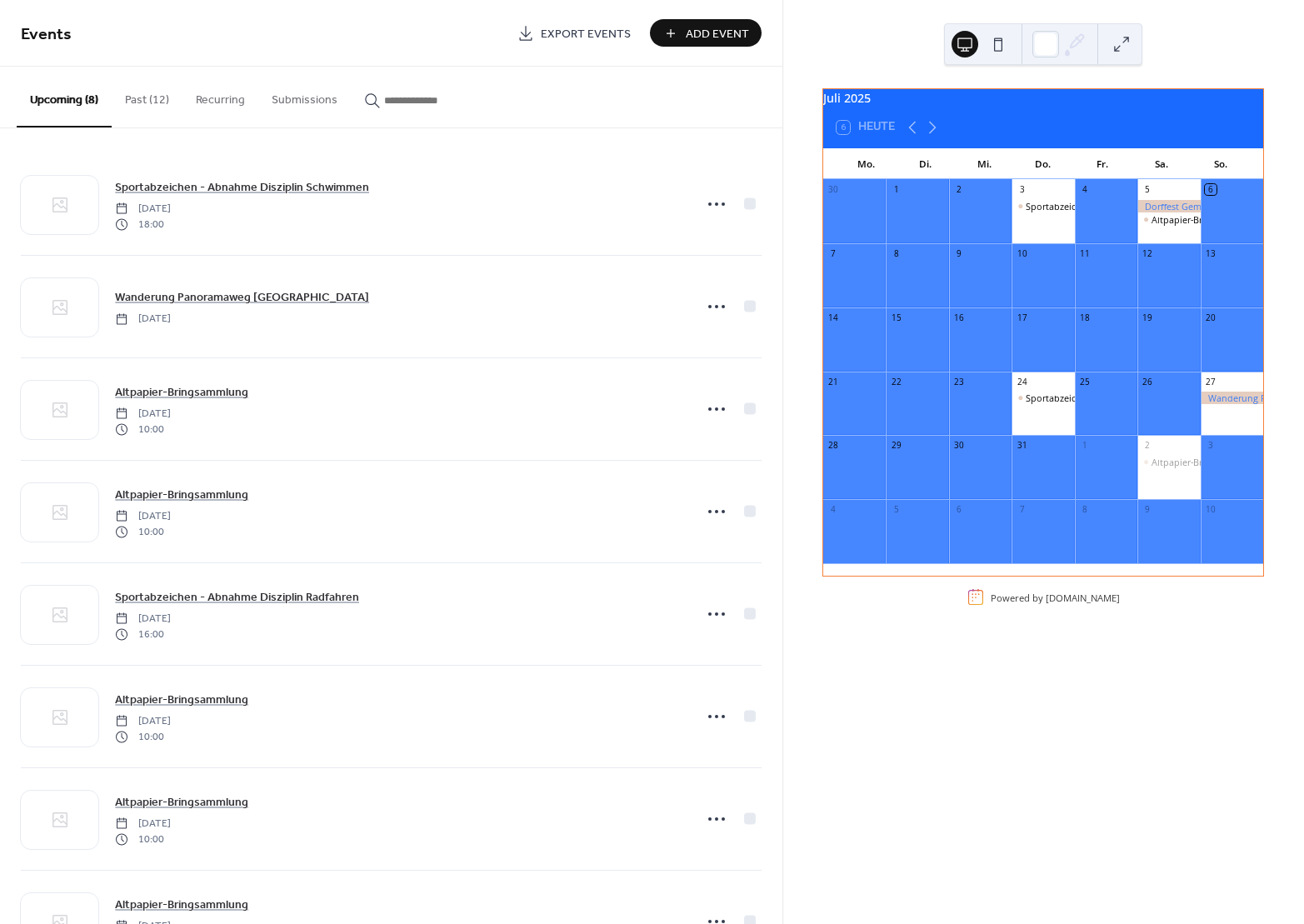 click on "Past  (12)" at bounding box center (147, 96) 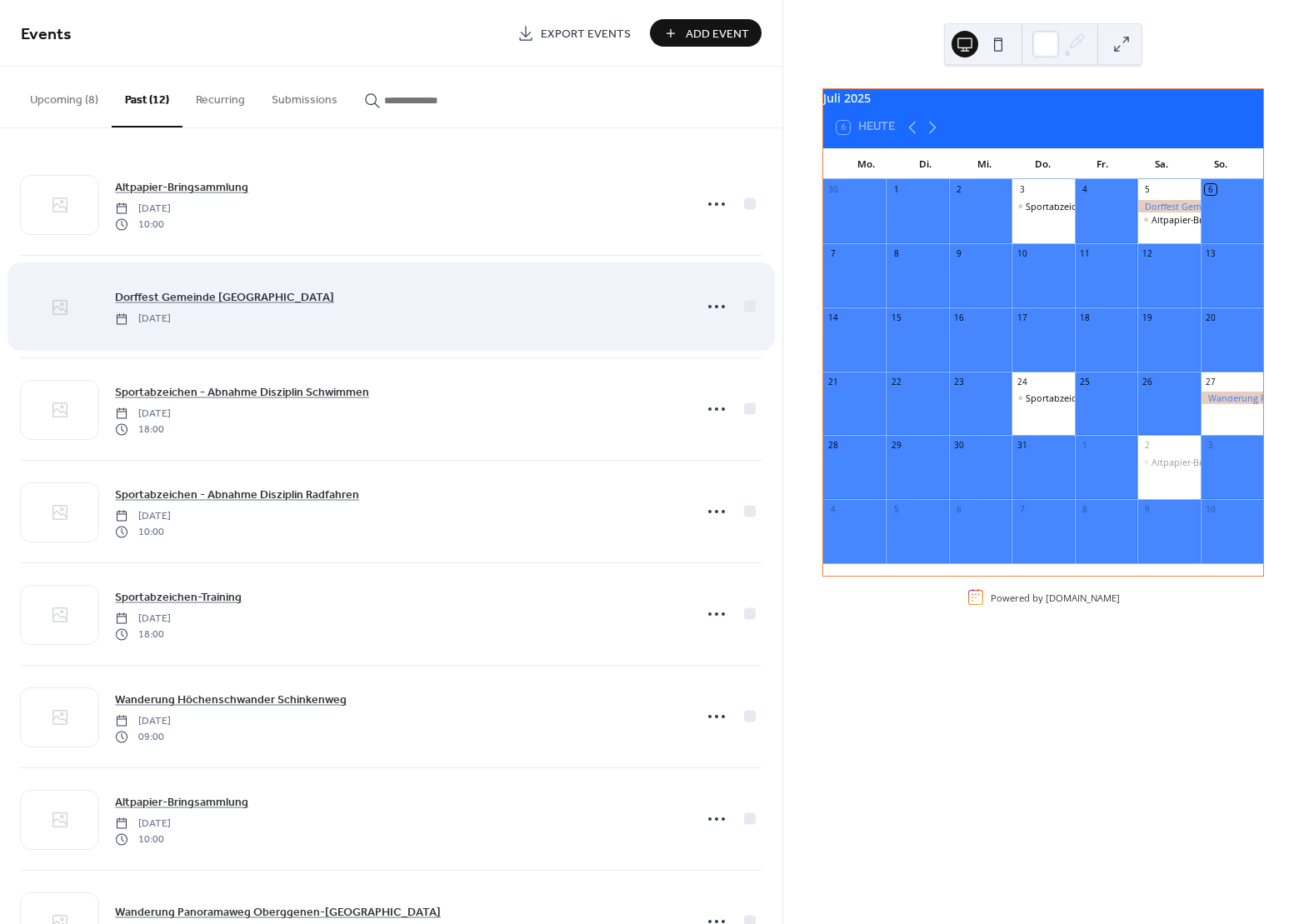 click 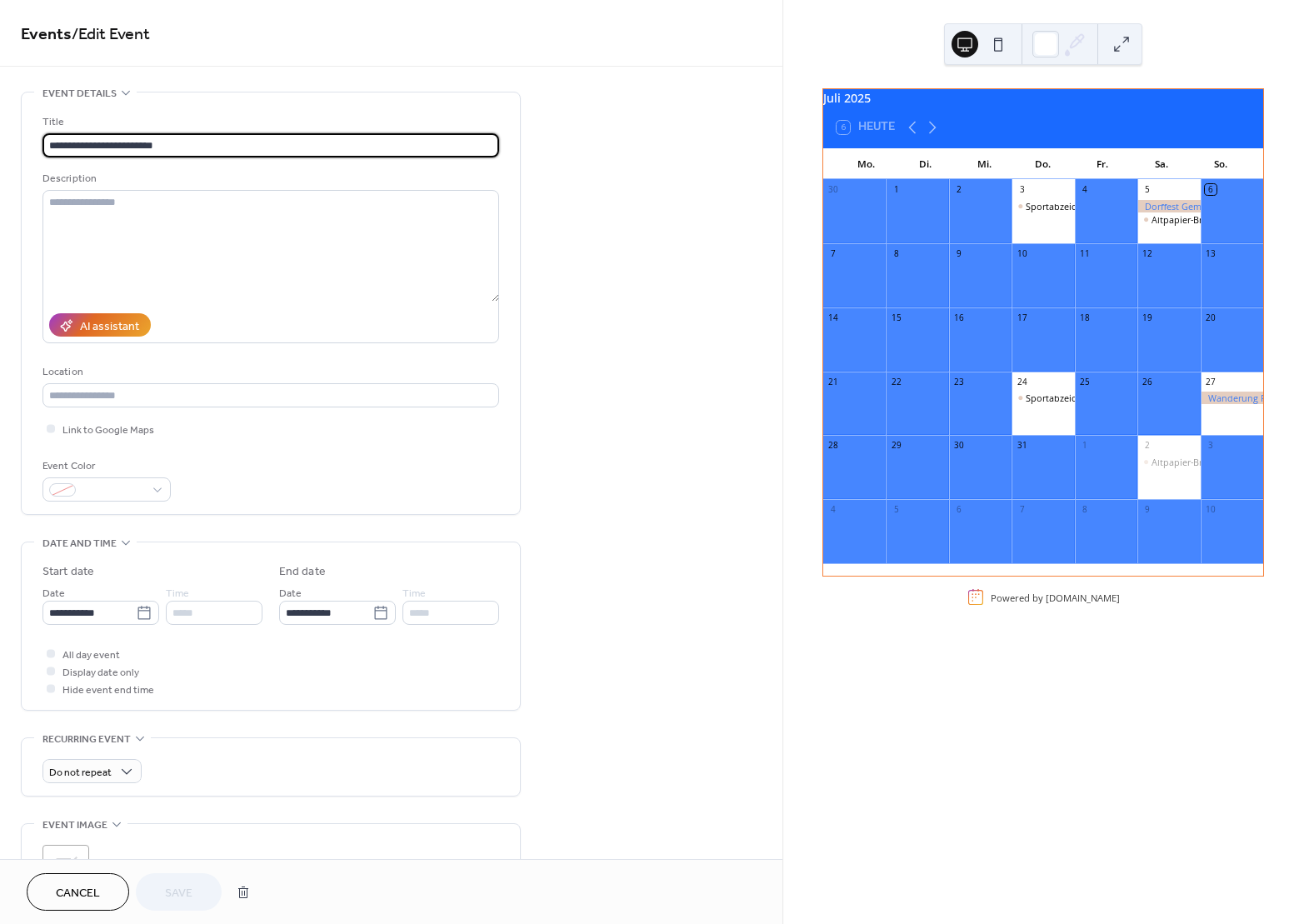 click on "Cancel" at bounding box center (77, 893) 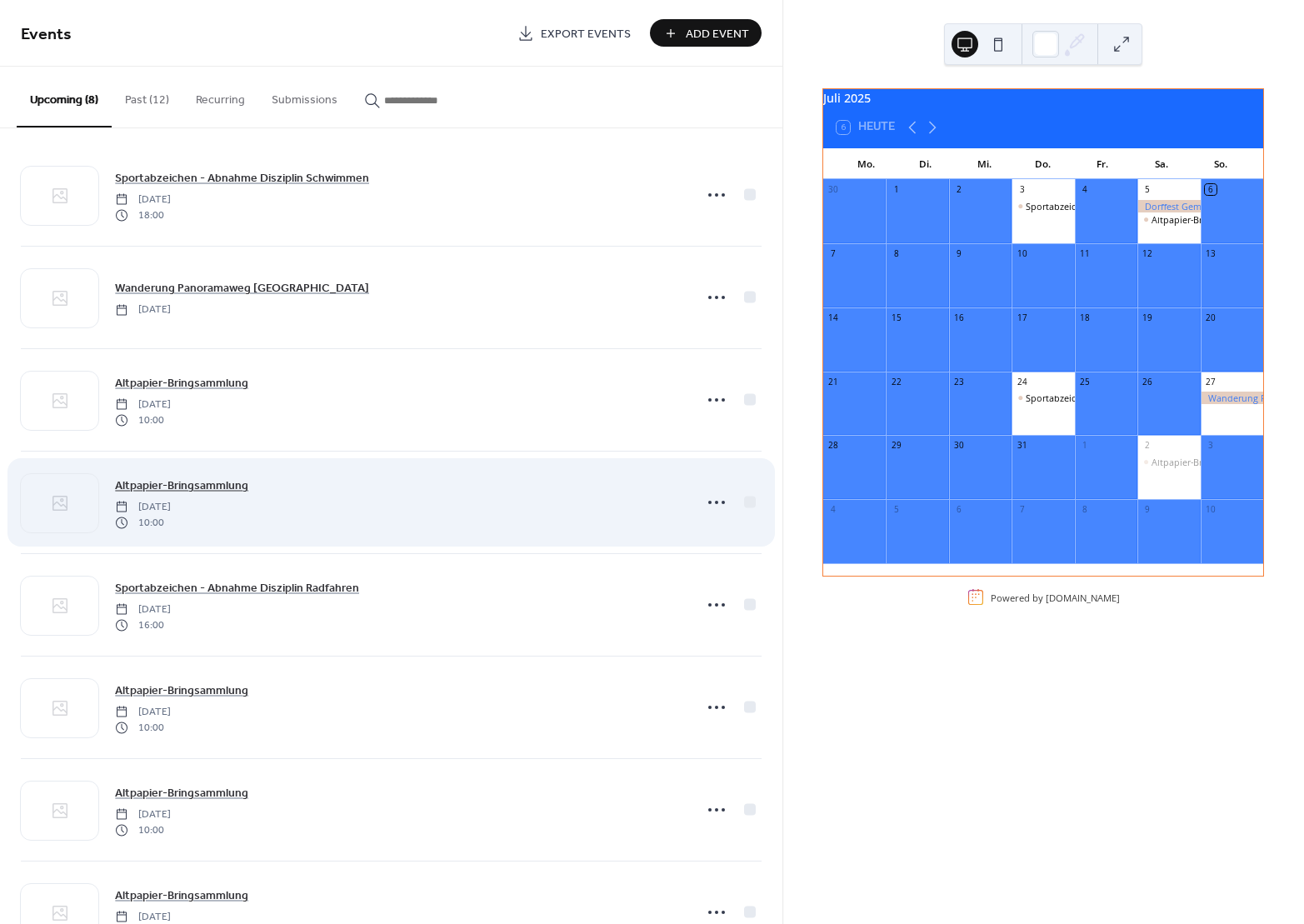 scroll, scrollTop: 0, scrollLeft: 0, axis: both 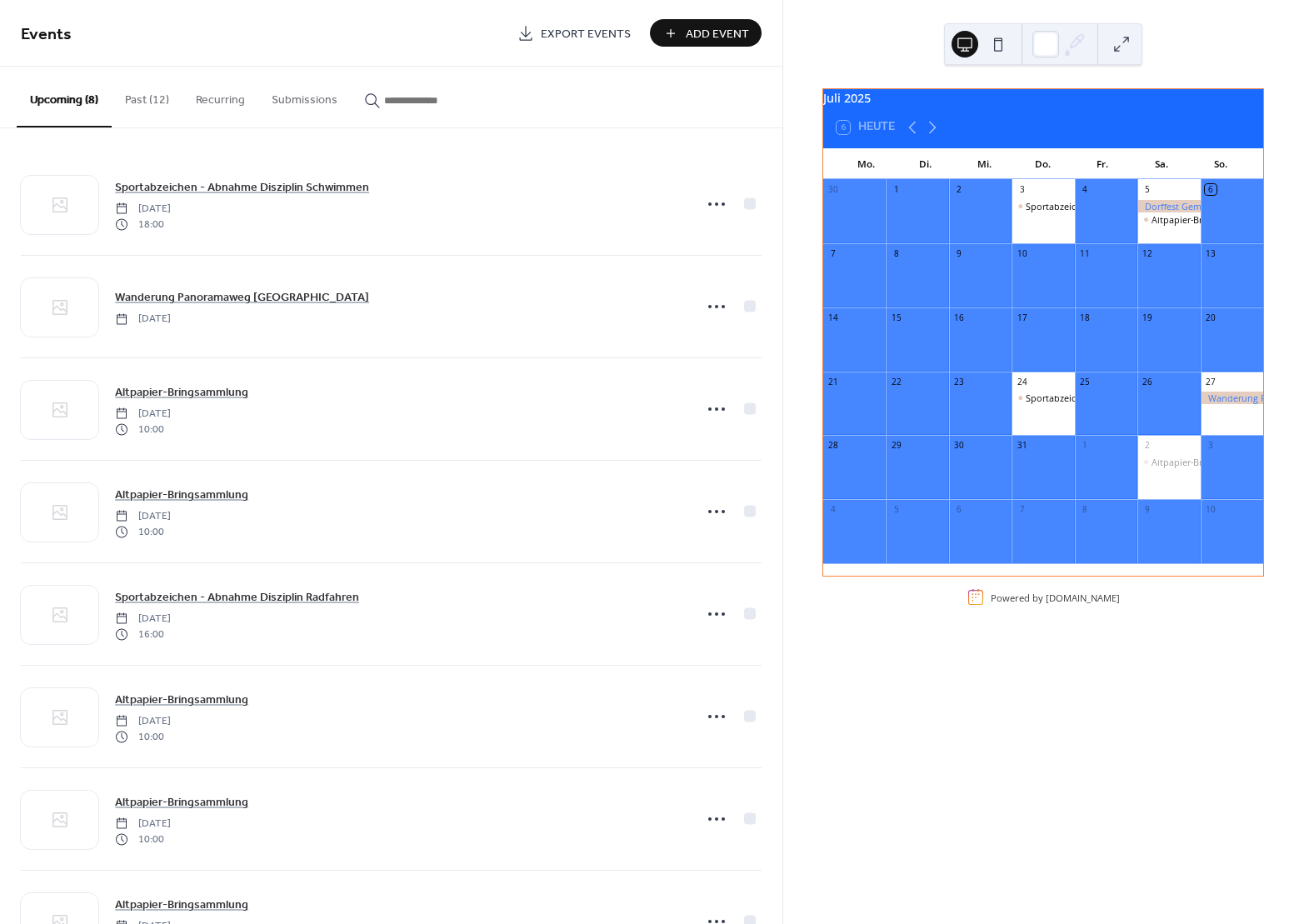 click on "Past  (12)" at bounding box center [147, 96] 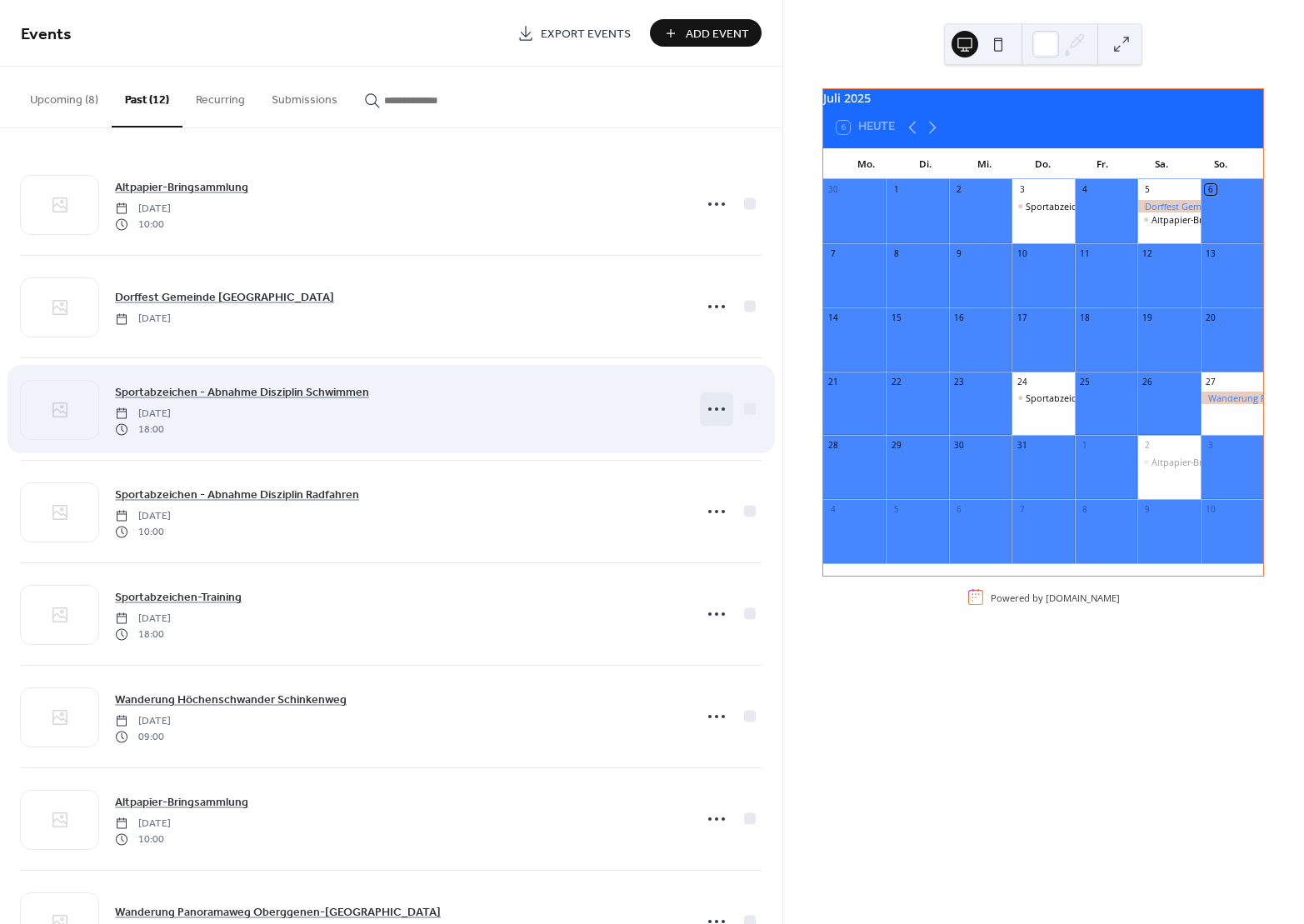 click 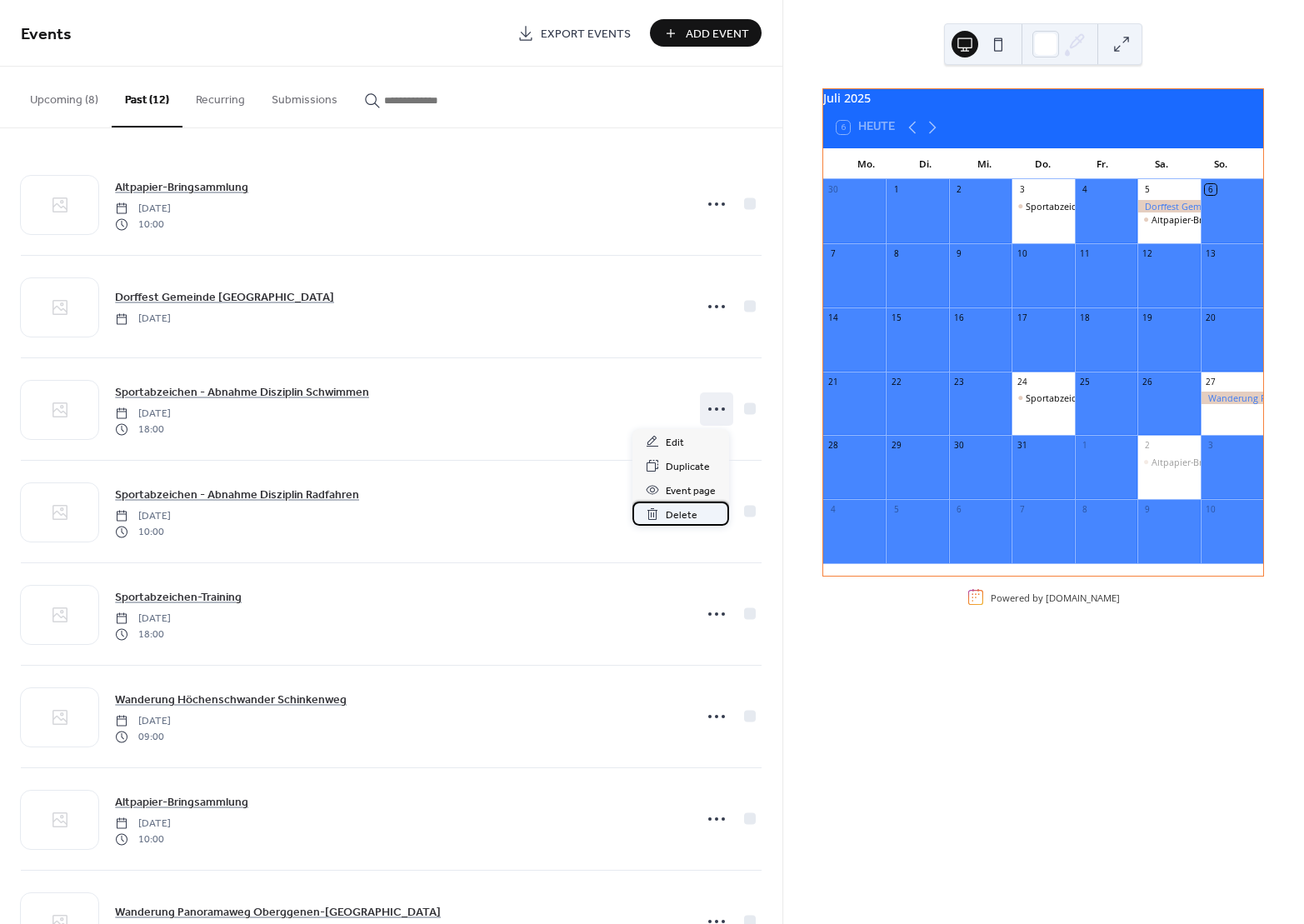 click 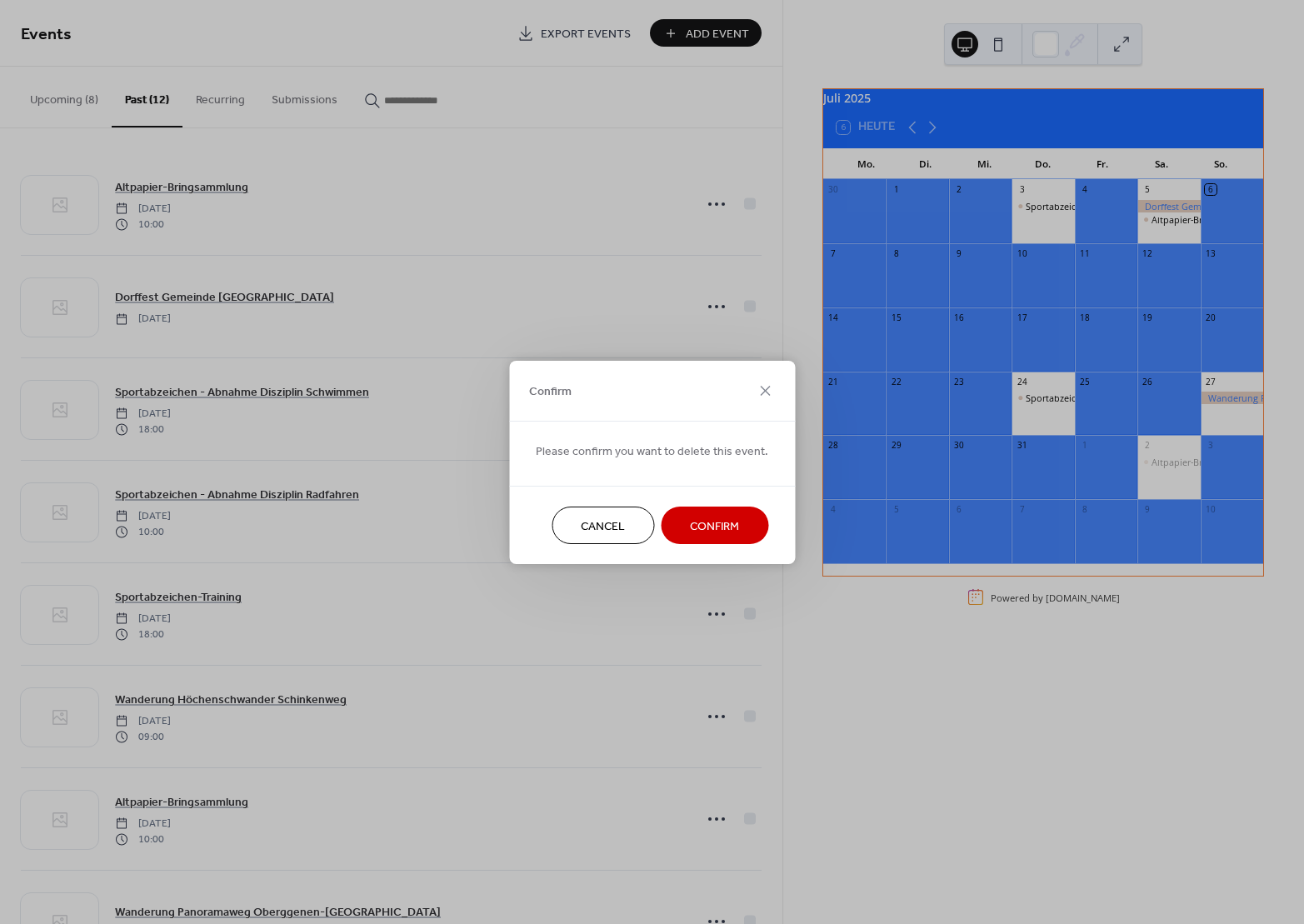 click on "Confirm" at bounding box center [714, 526] 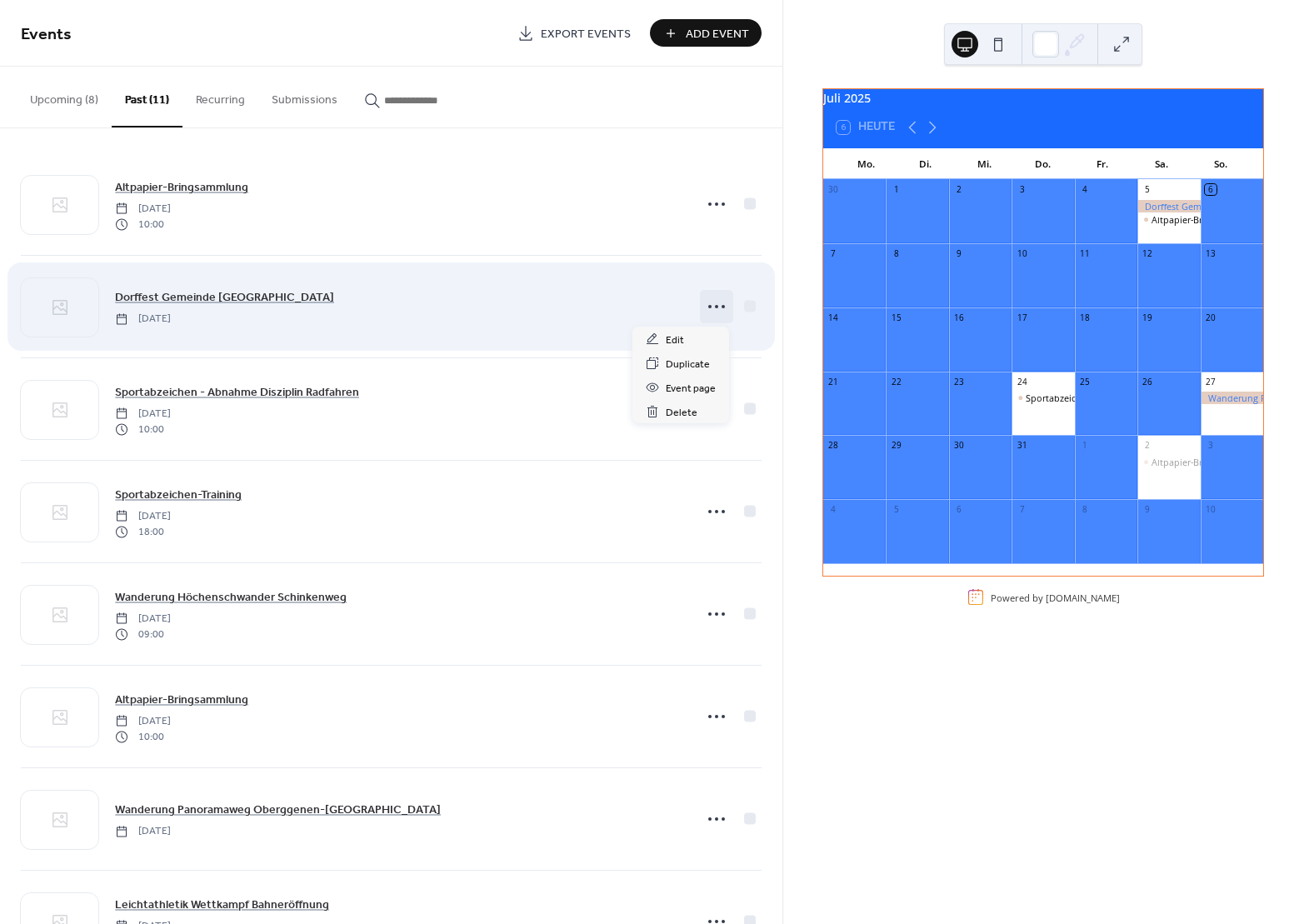 click 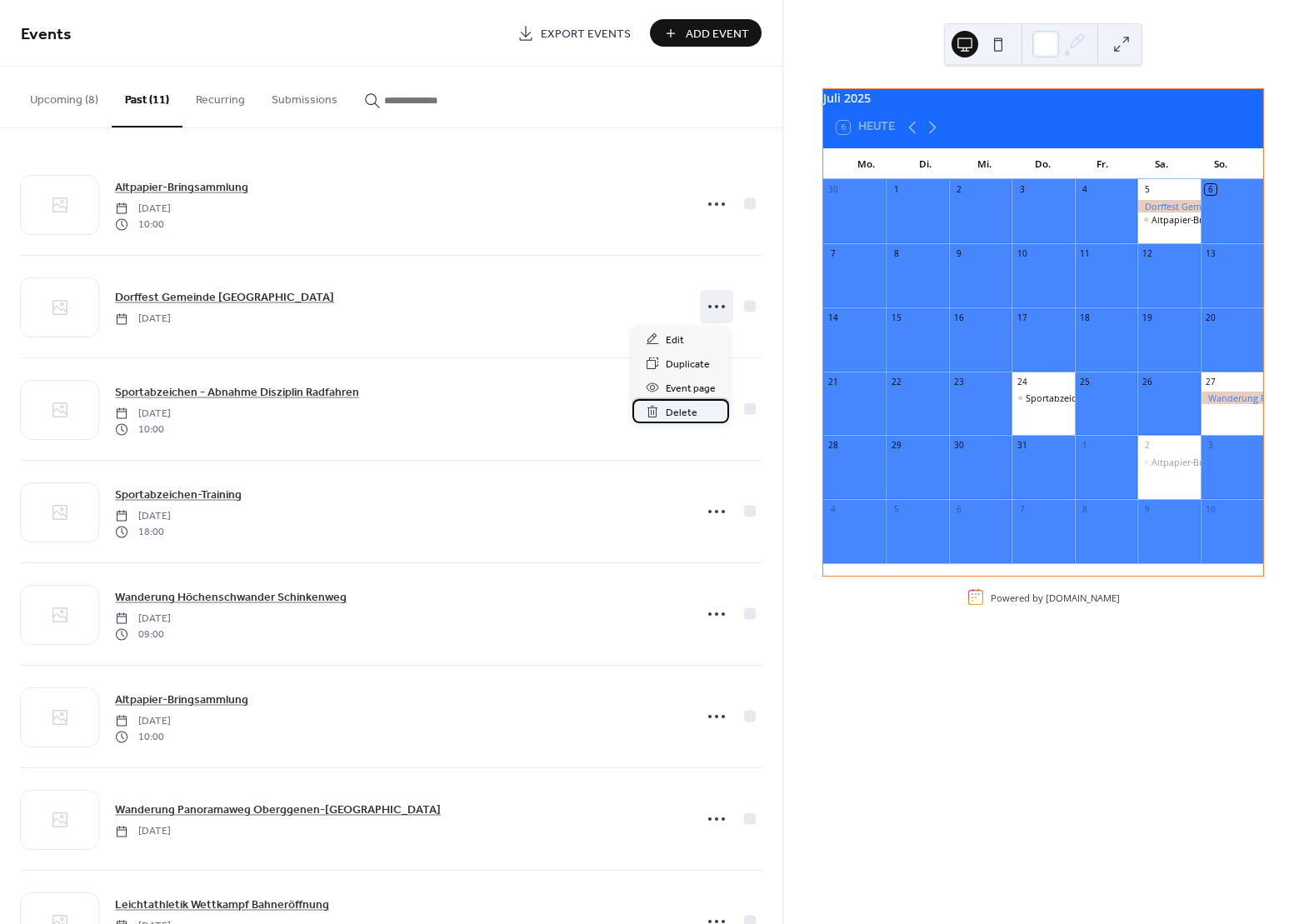 click on "Delete" at bounding box center (682, 412) 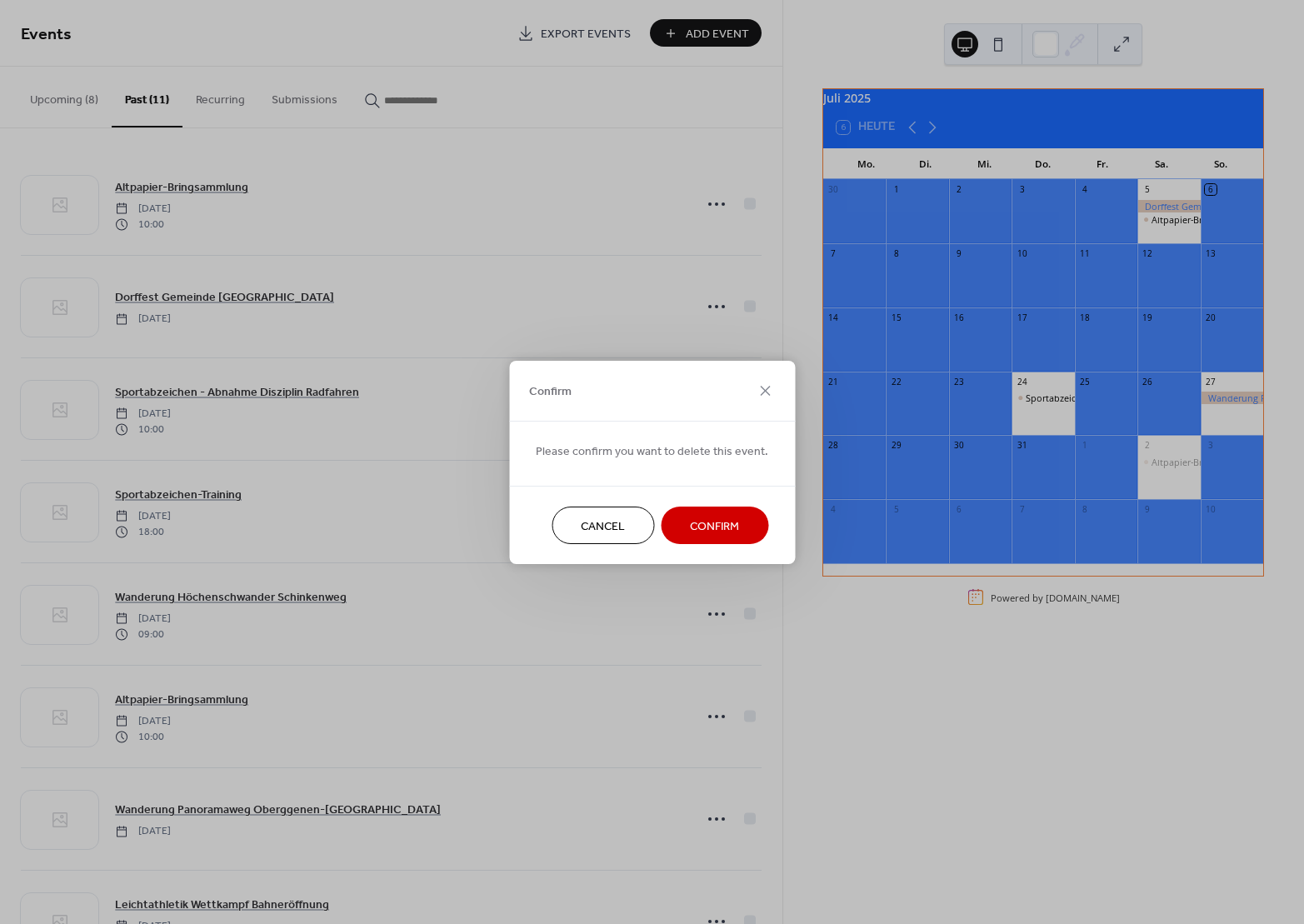 click on "Confirm" at bounding box center (714, 526) 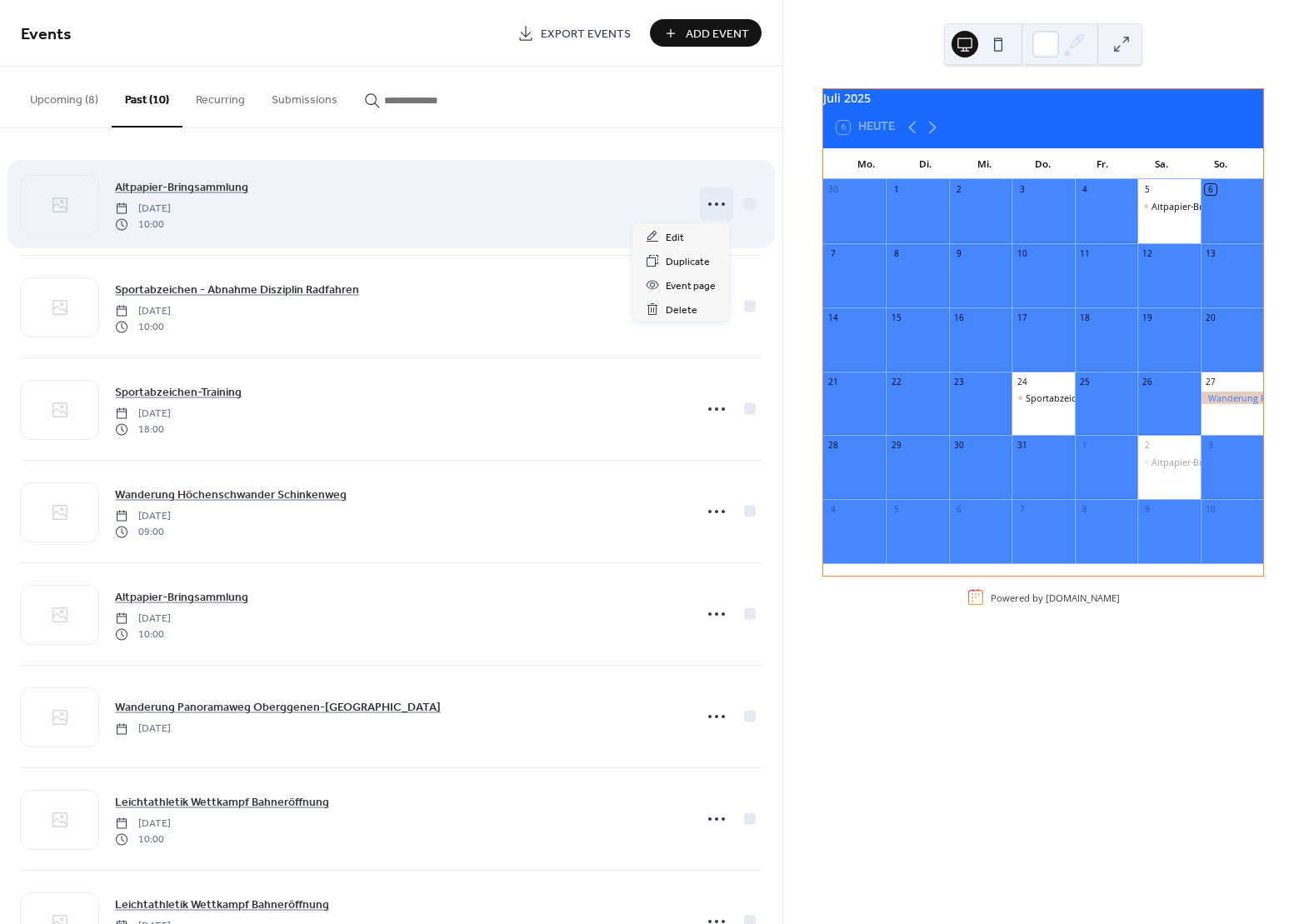 click 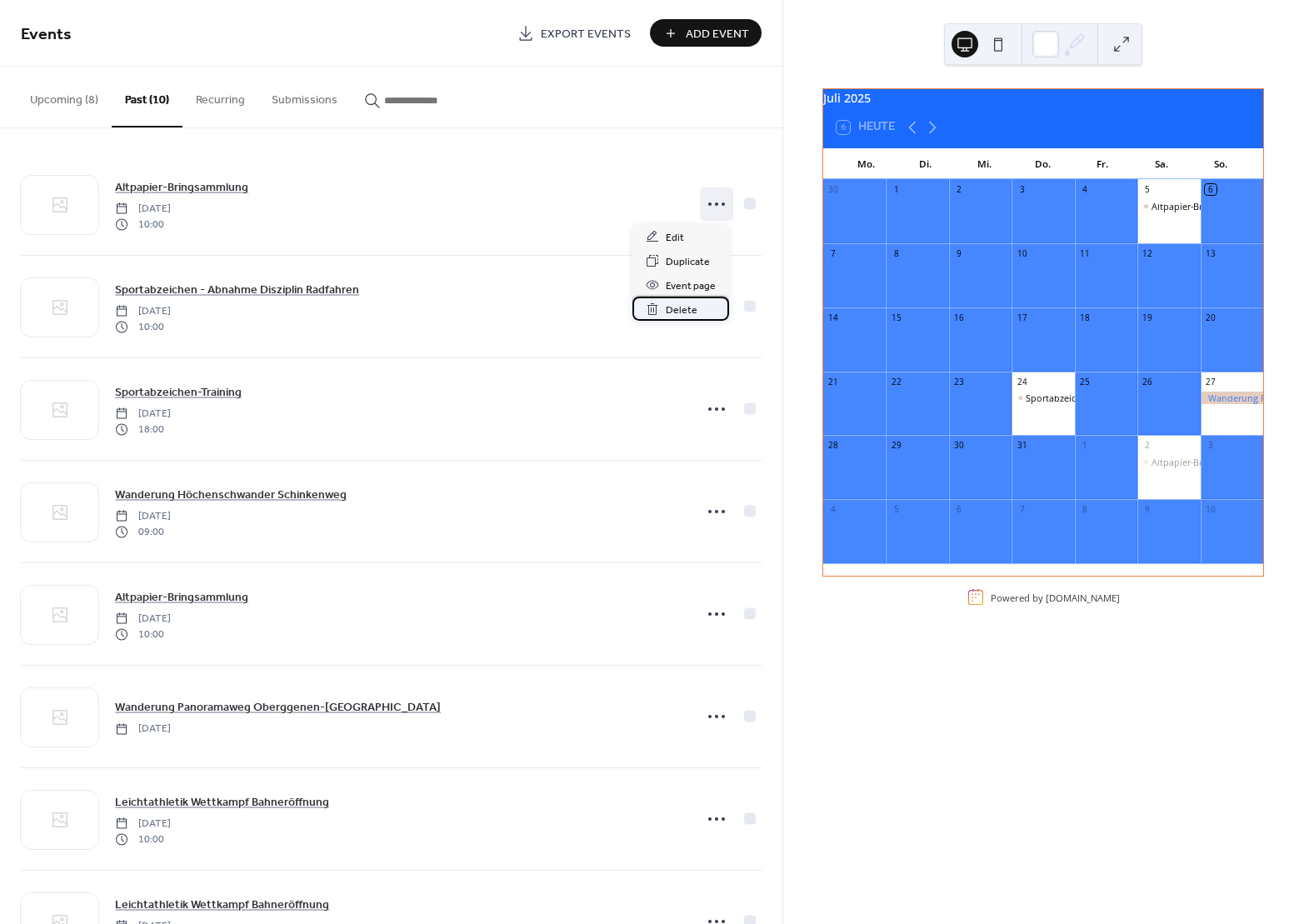 click on "Delete" at bounding box center [681, 308] 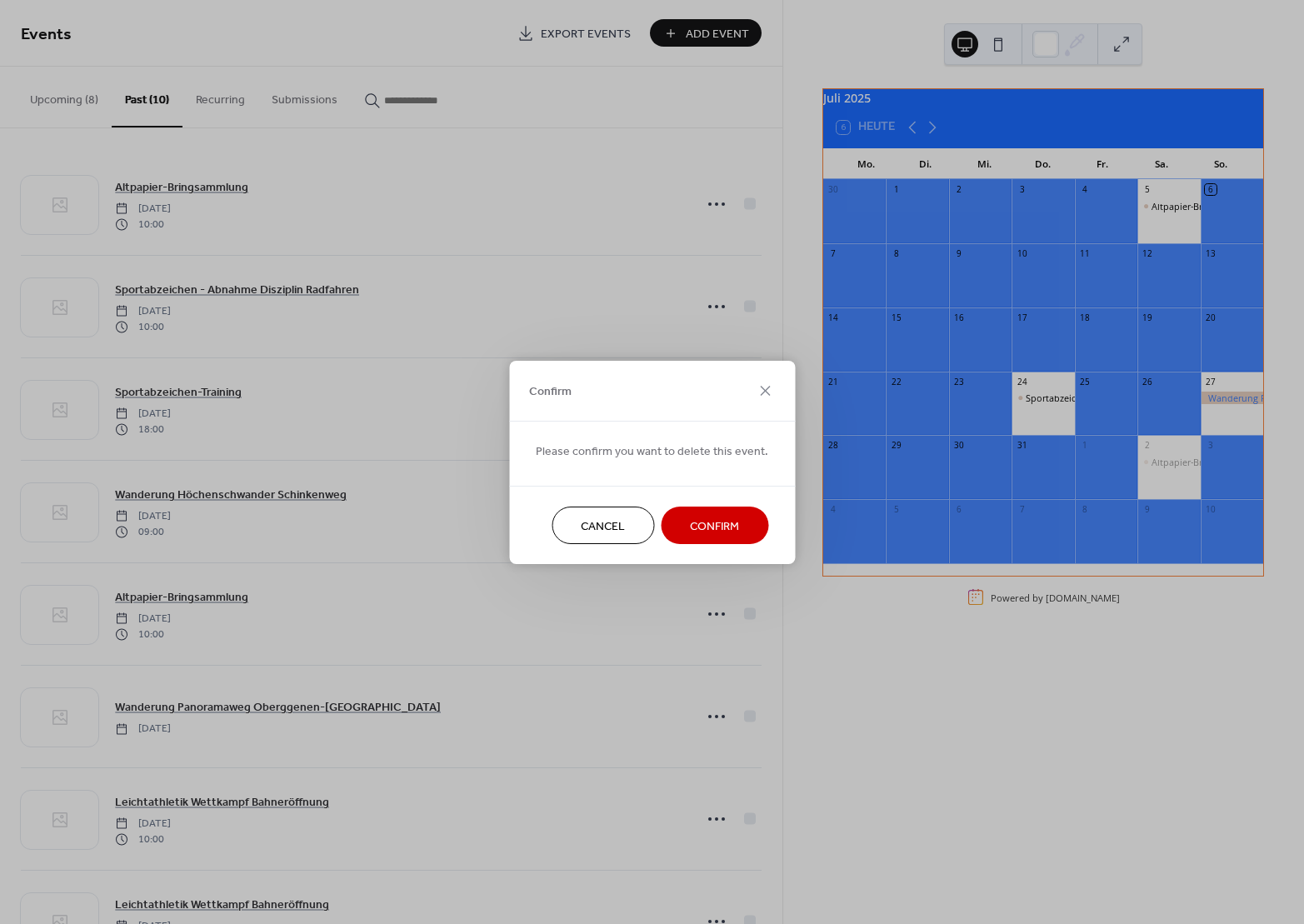 click on "Confirm" at bounding box center [714, 525] 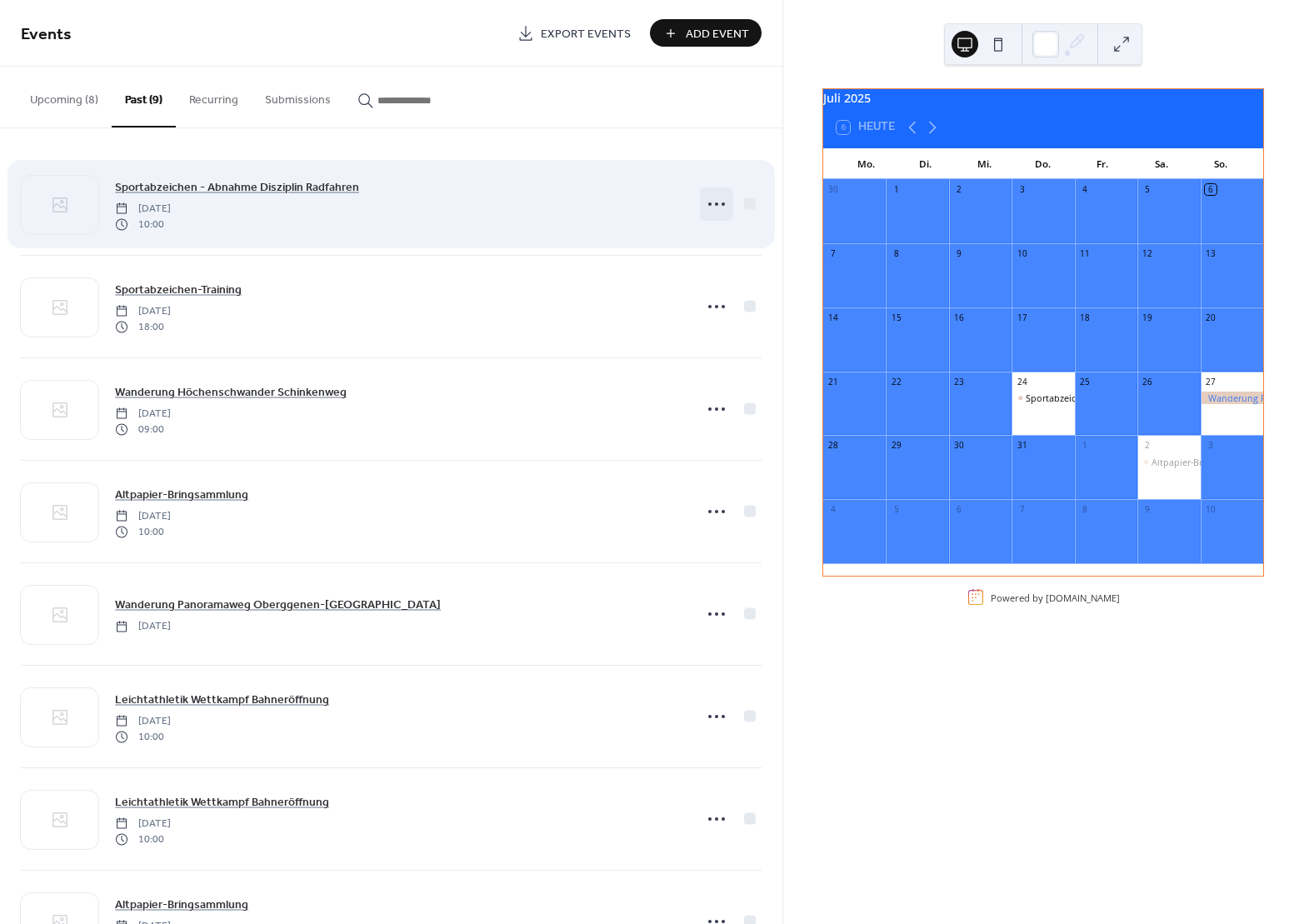 click 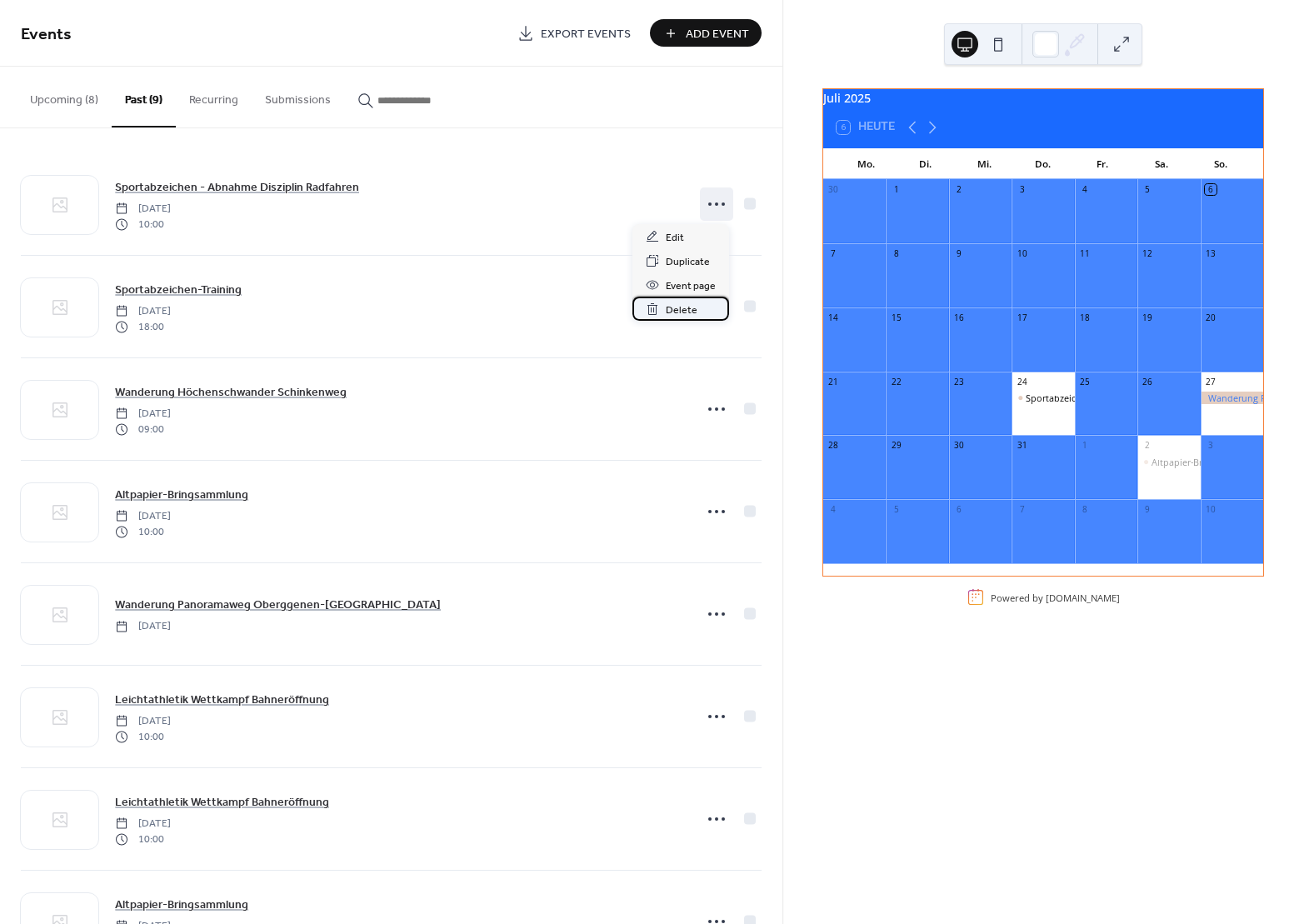 click on "Delete" at bounding box center [682, 310] 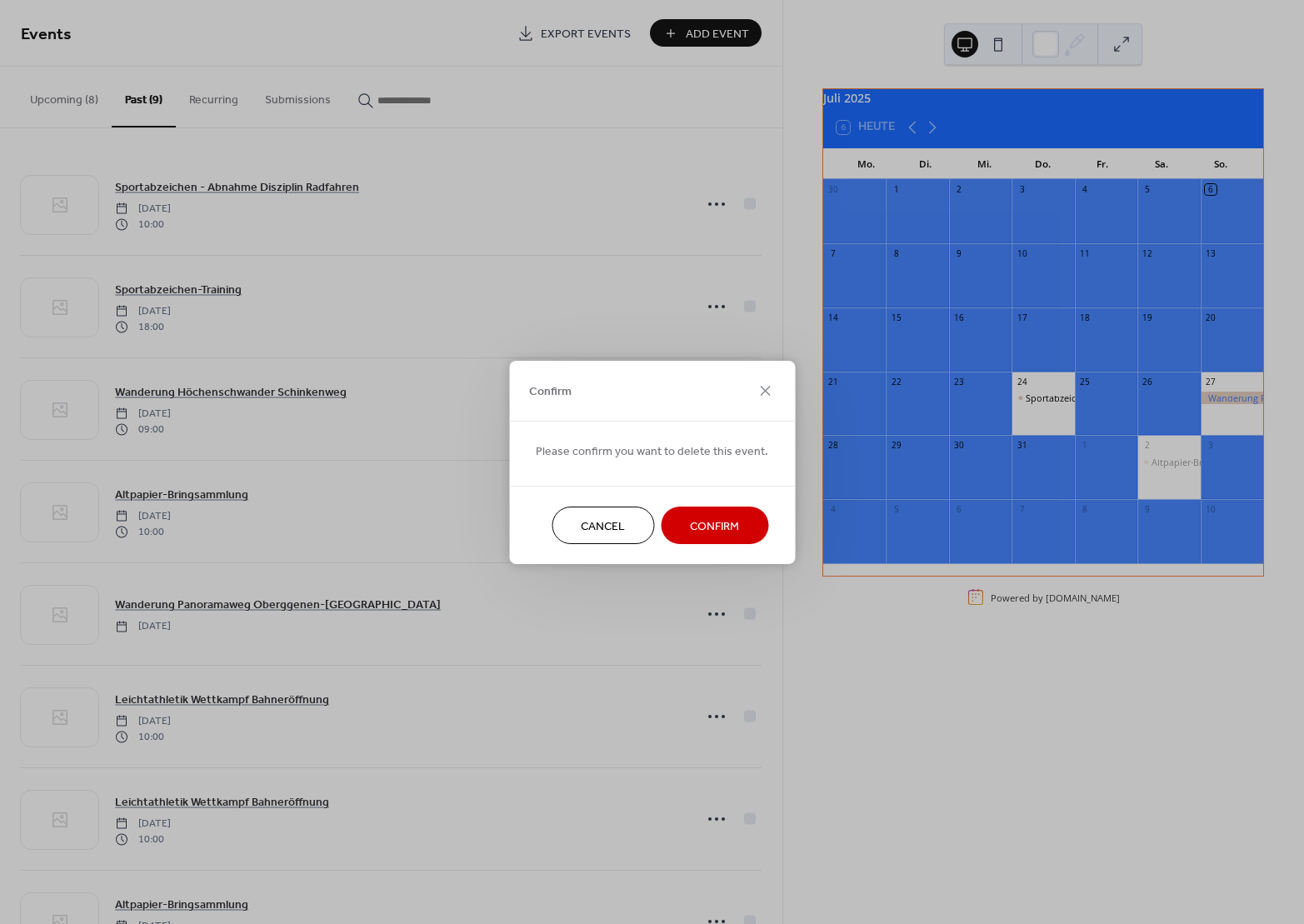 click on "Confirm" at bounding box center (714, 526) 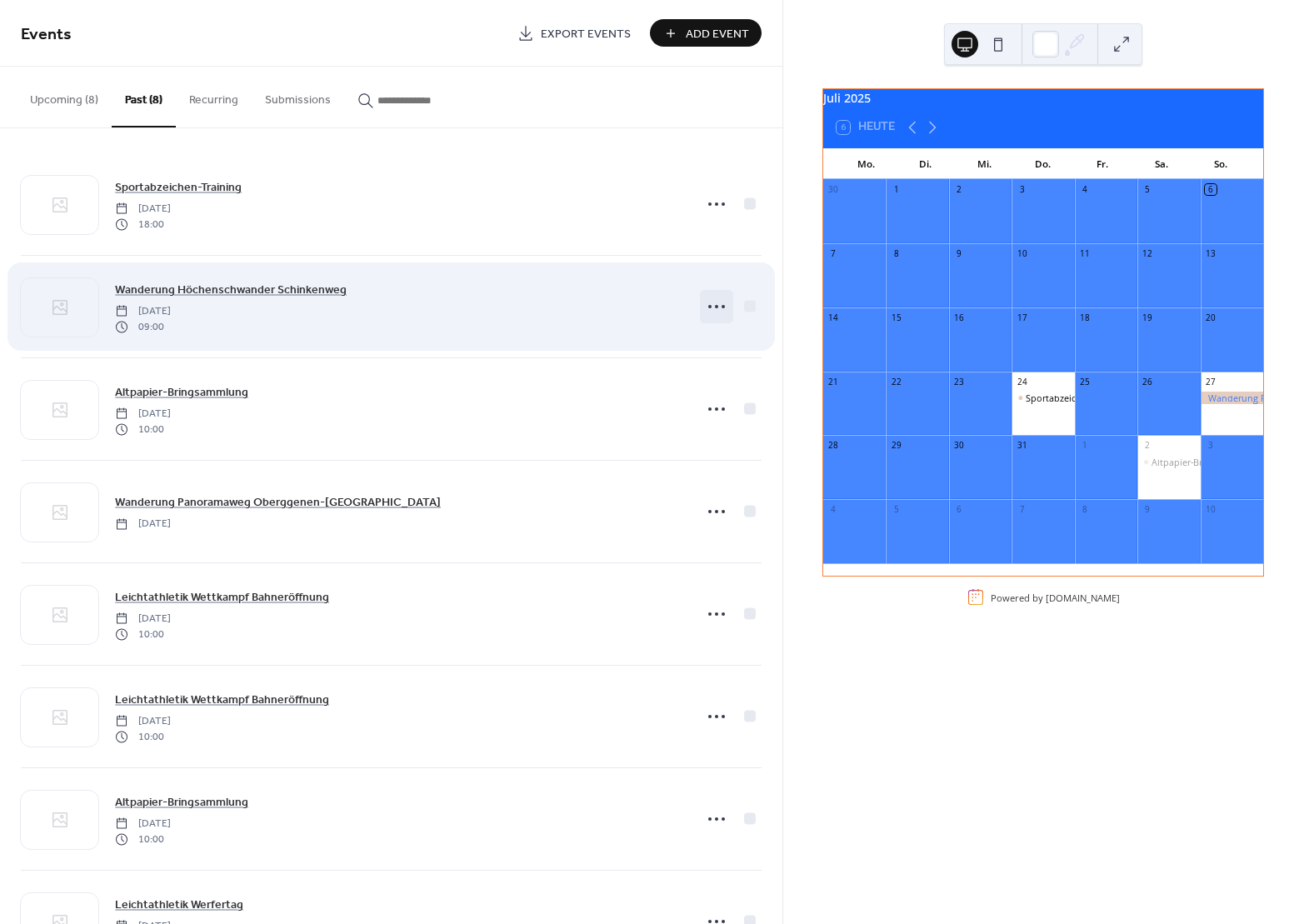 click 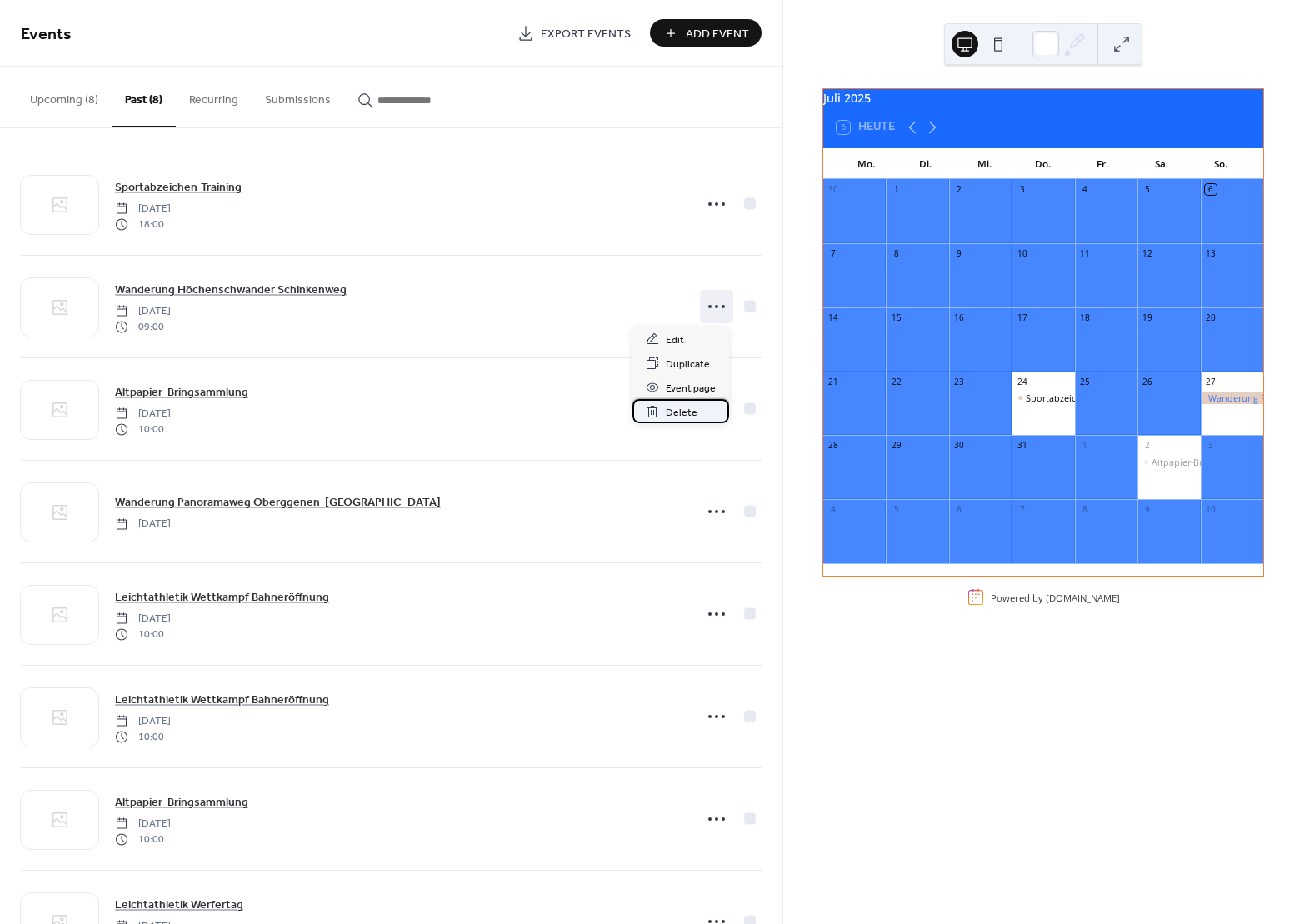 click on "Delete" at bounding box center [682, 412] 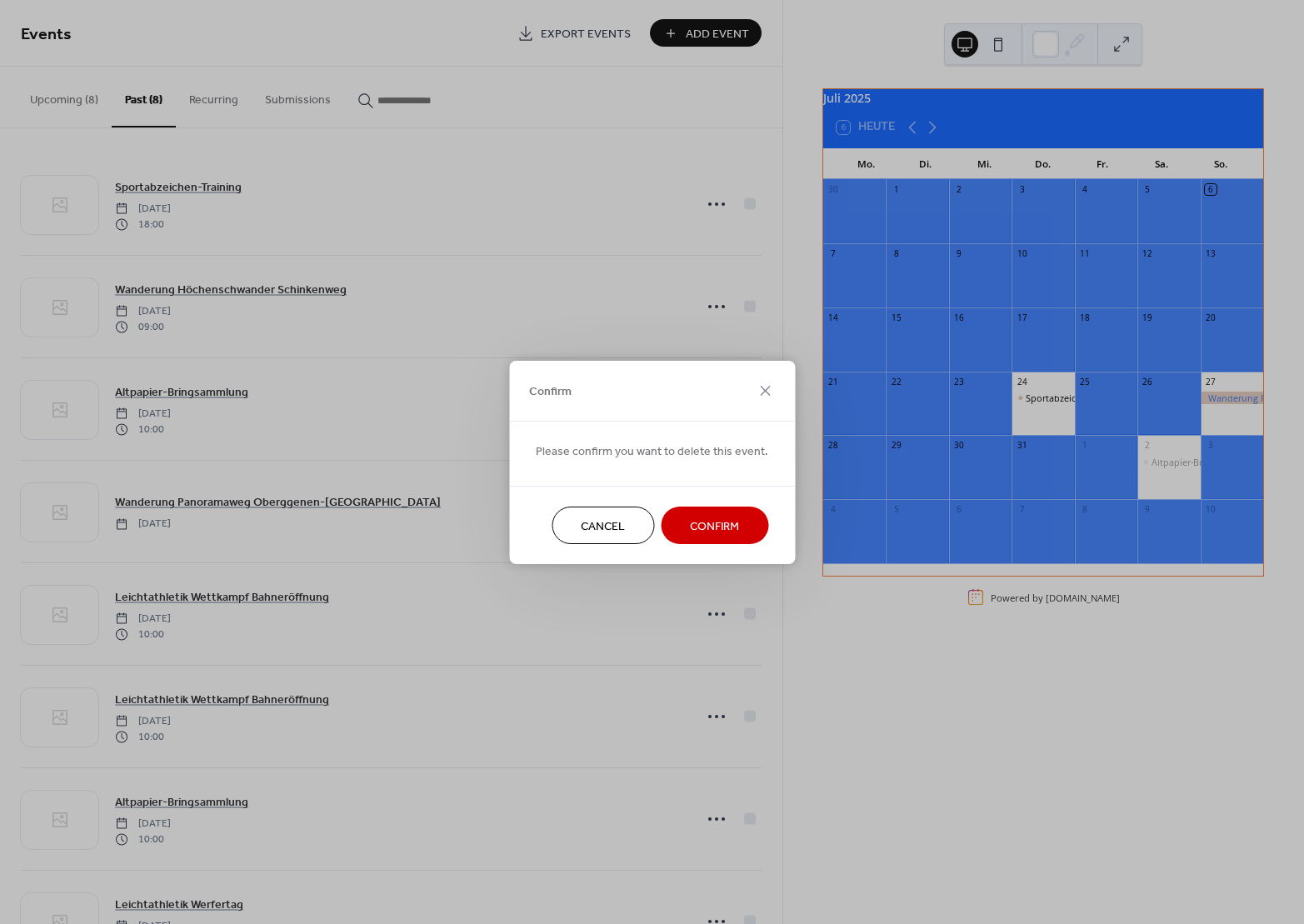 click on "Confirm" at bounding box center (714, 526) 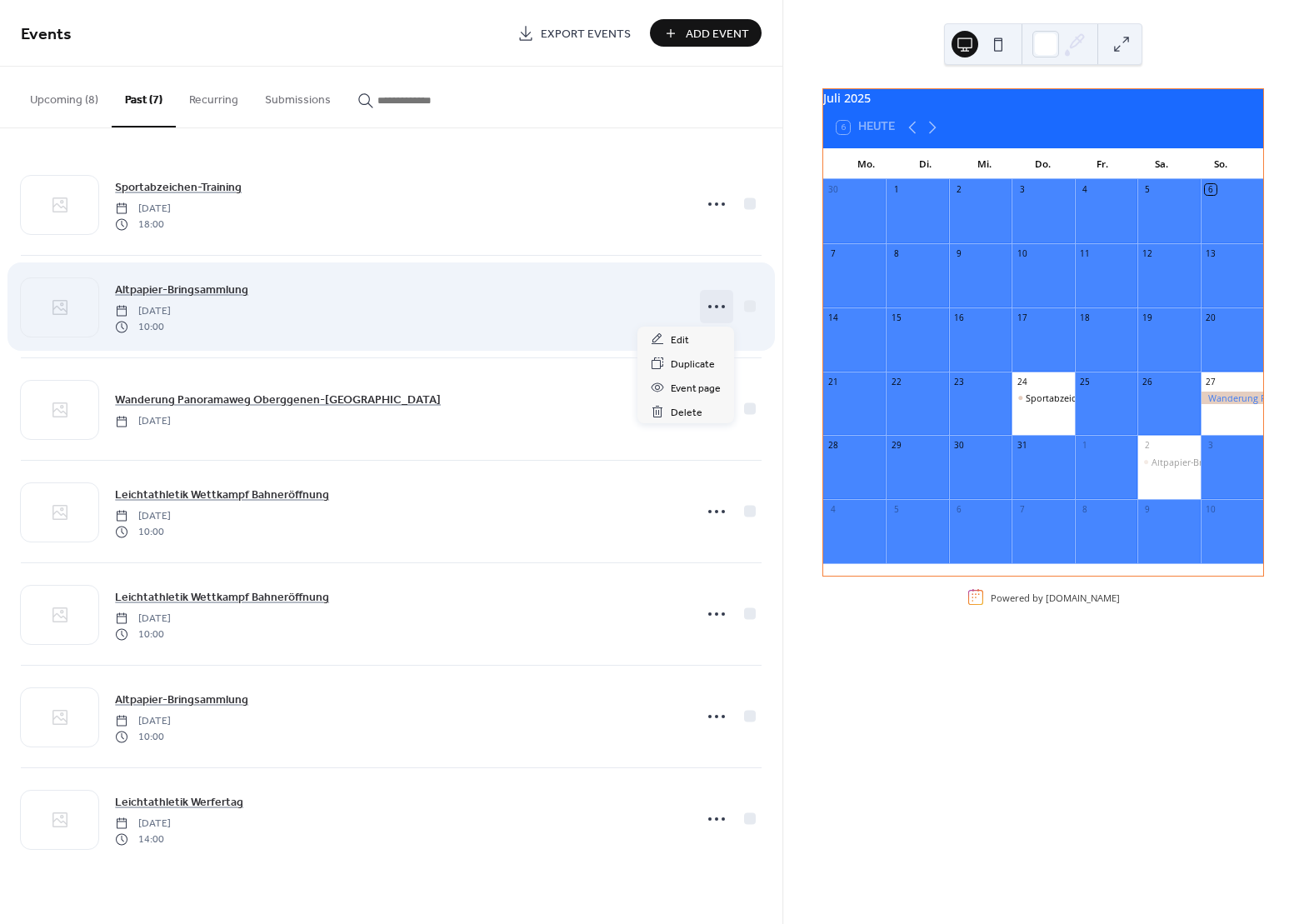 click 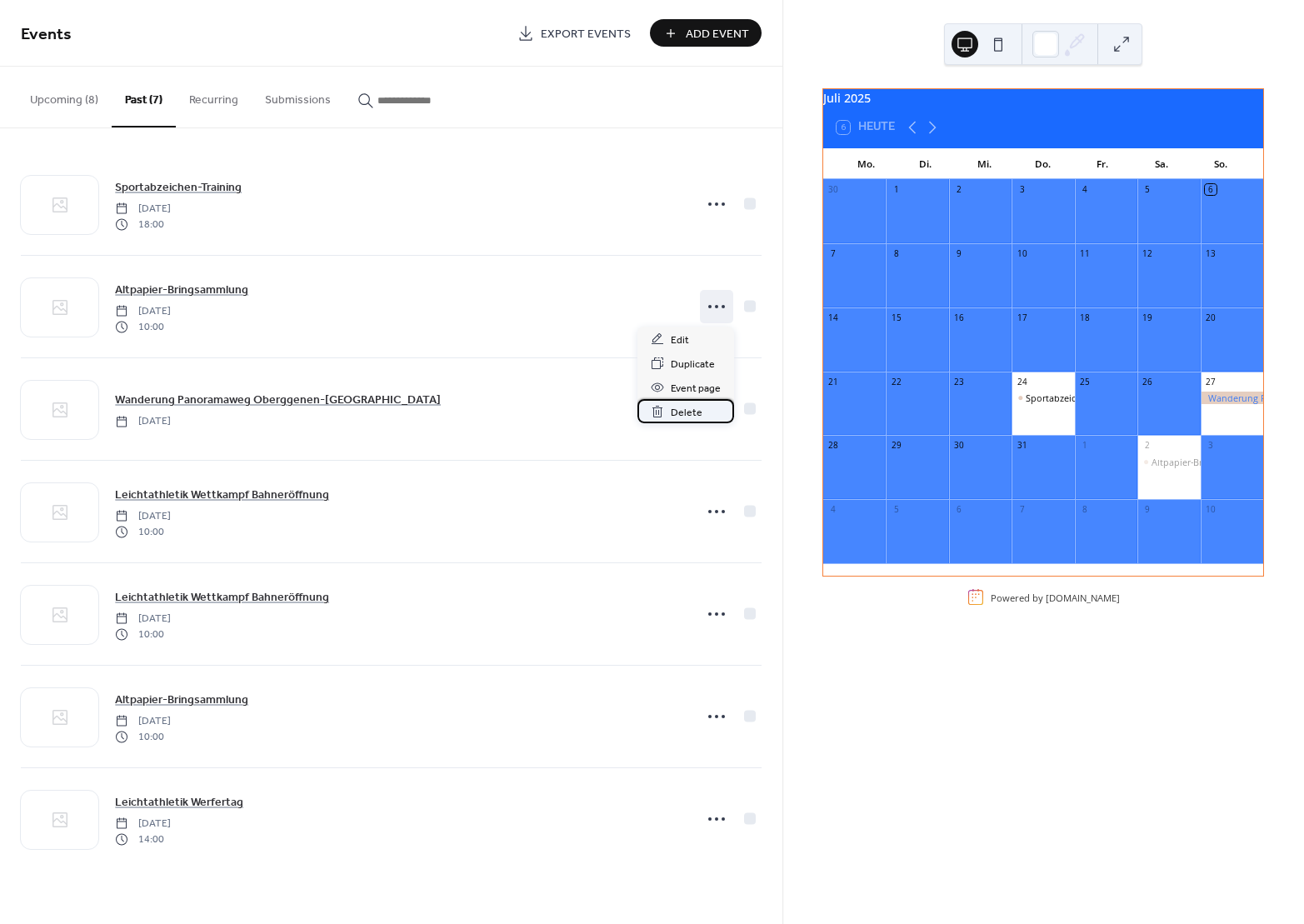 click on "Delete" at bounding box center [687, 412] 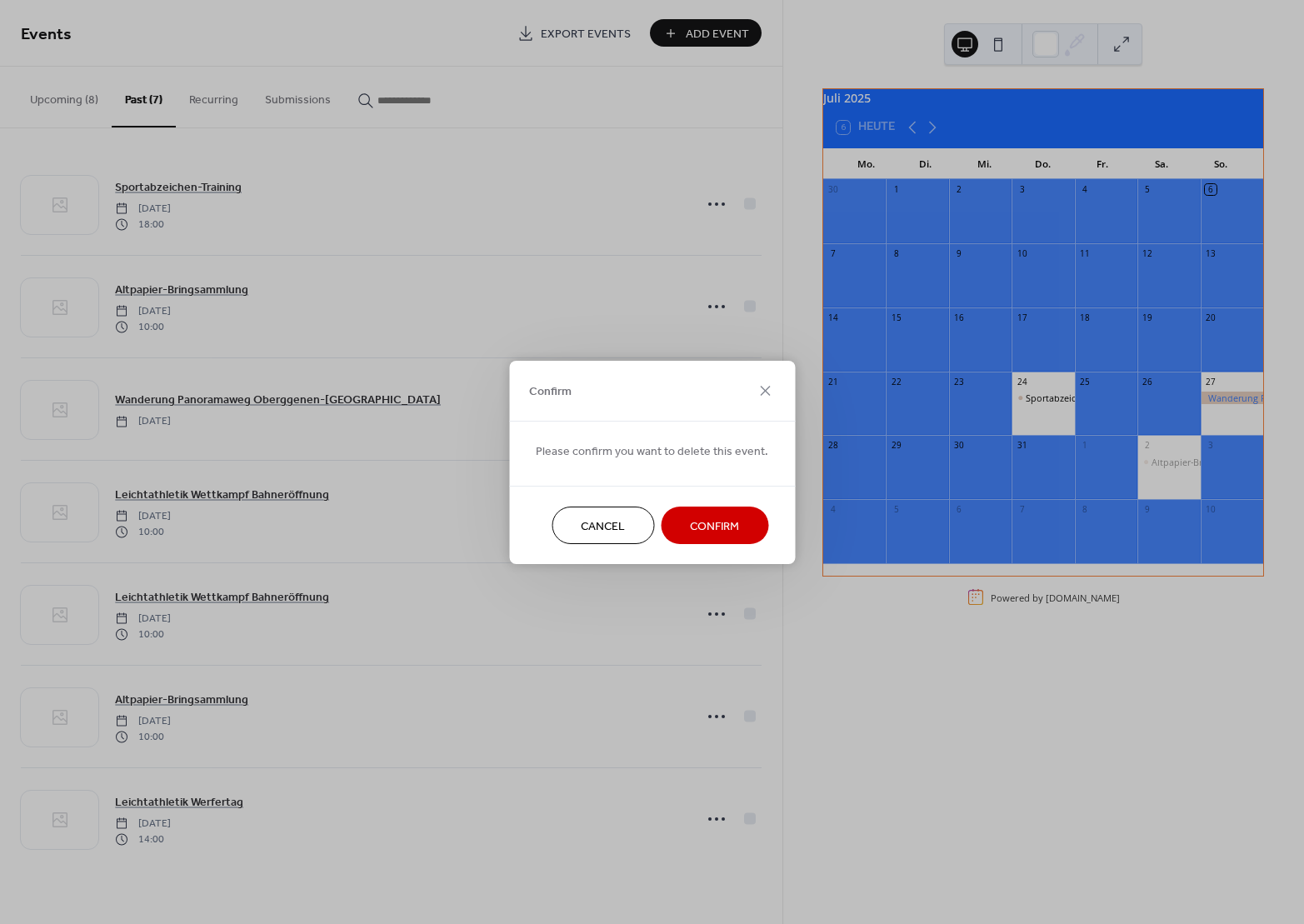 click on "Confirm" at bounding box center (714, 526) 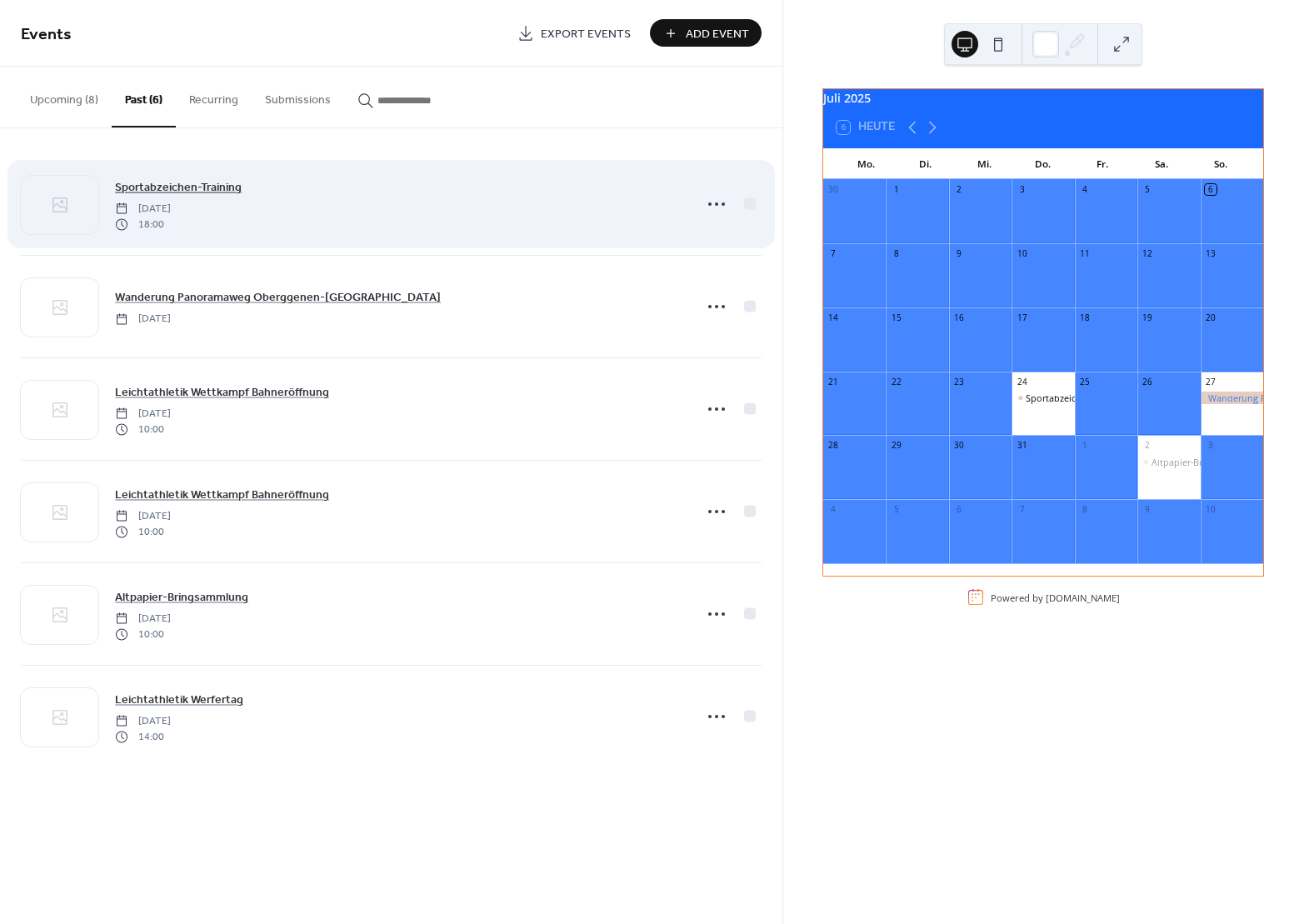 click on "Sportabzeichen-Training" at bounding box center [178, 187] 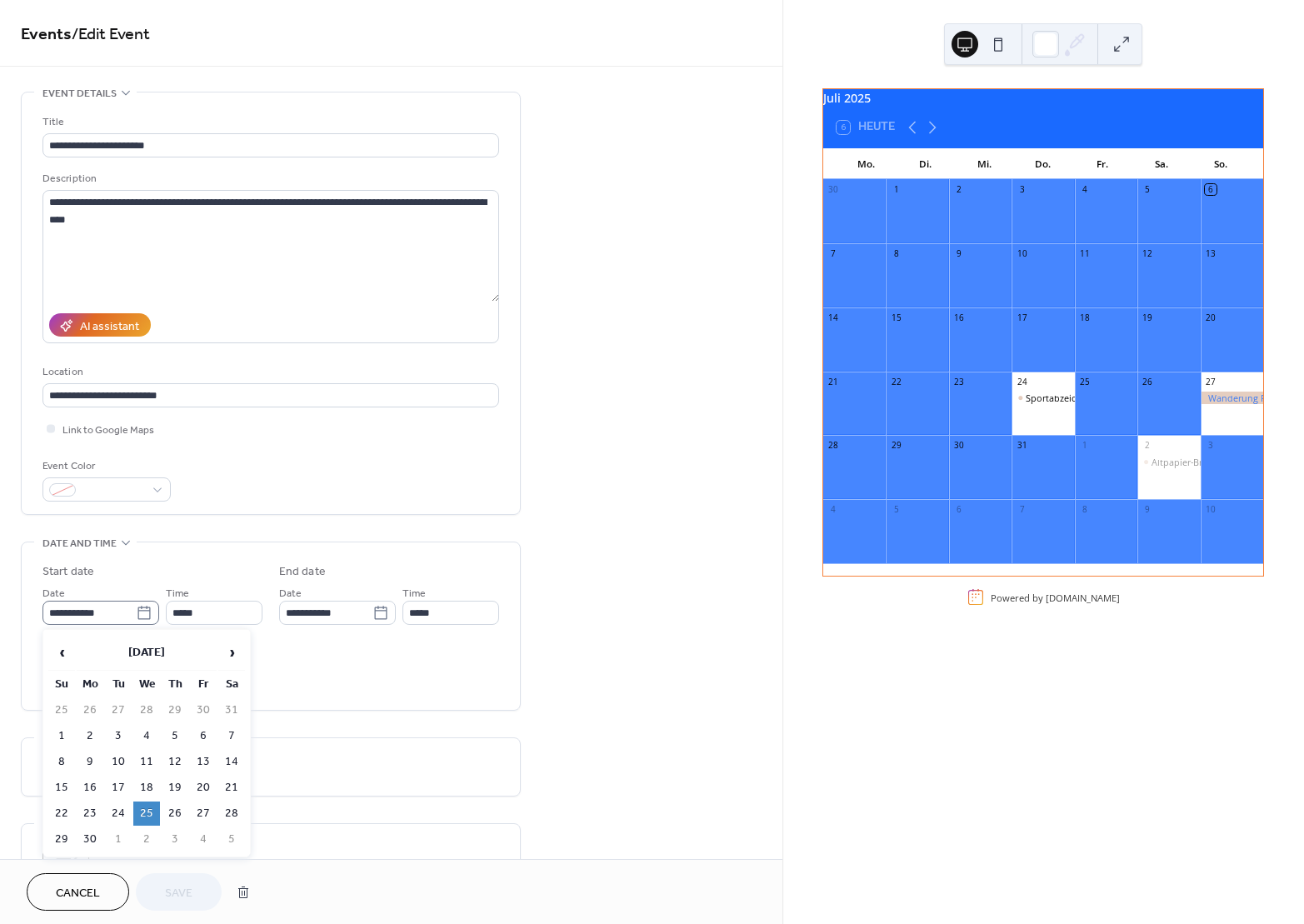 click 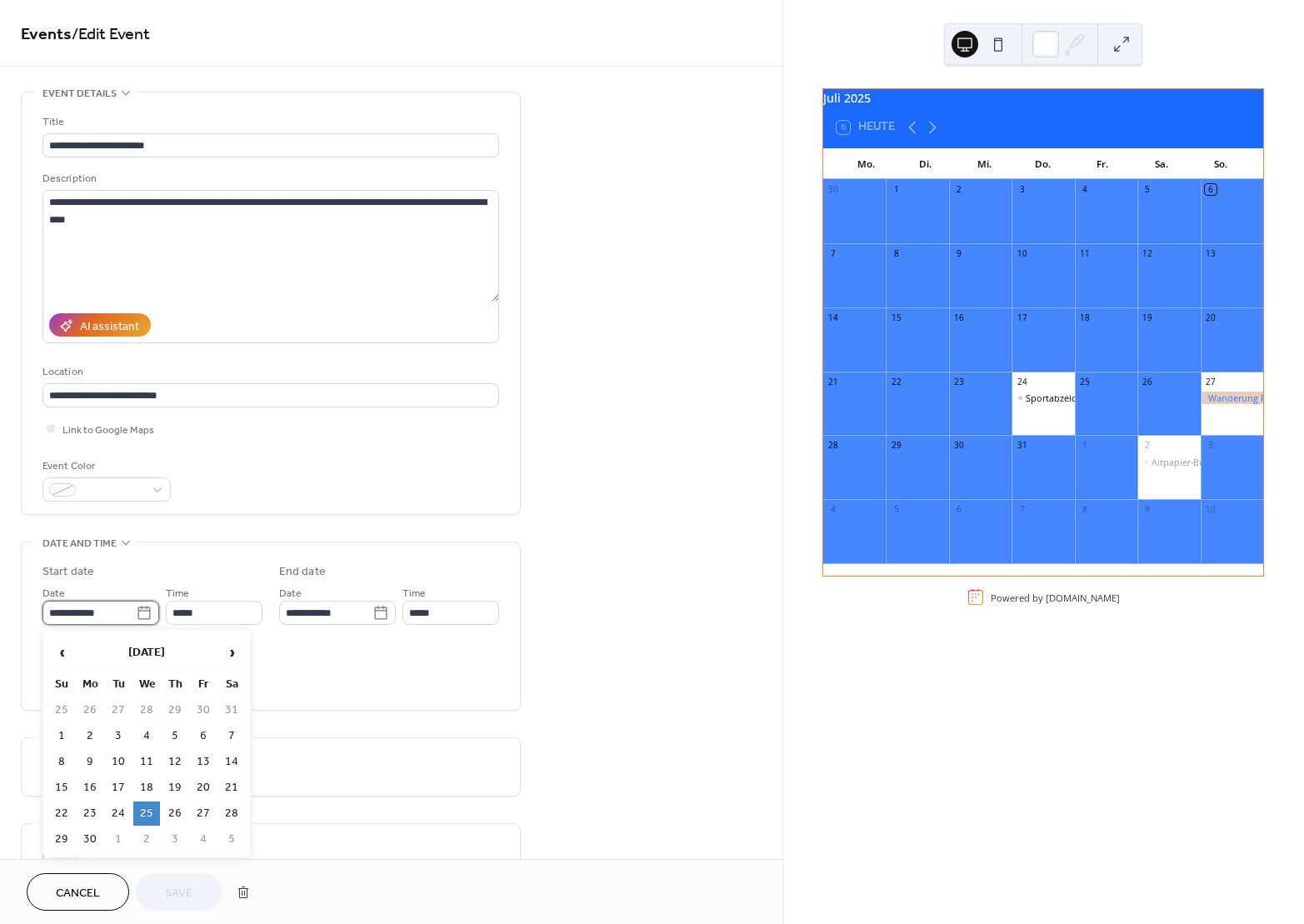 click on "**********" at bounding box center (89, 612) 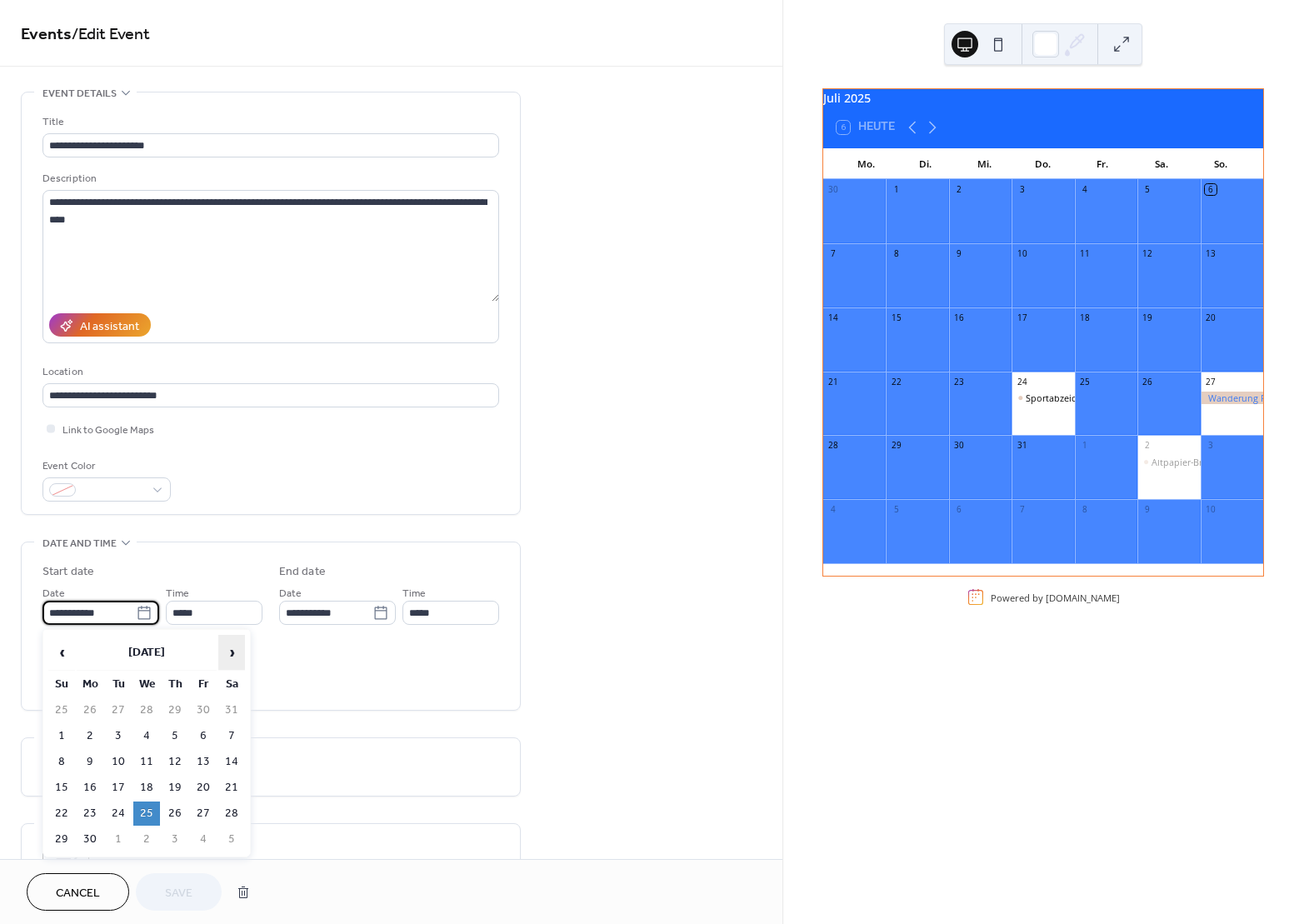 click on "›" at bounding box center (232, 652) 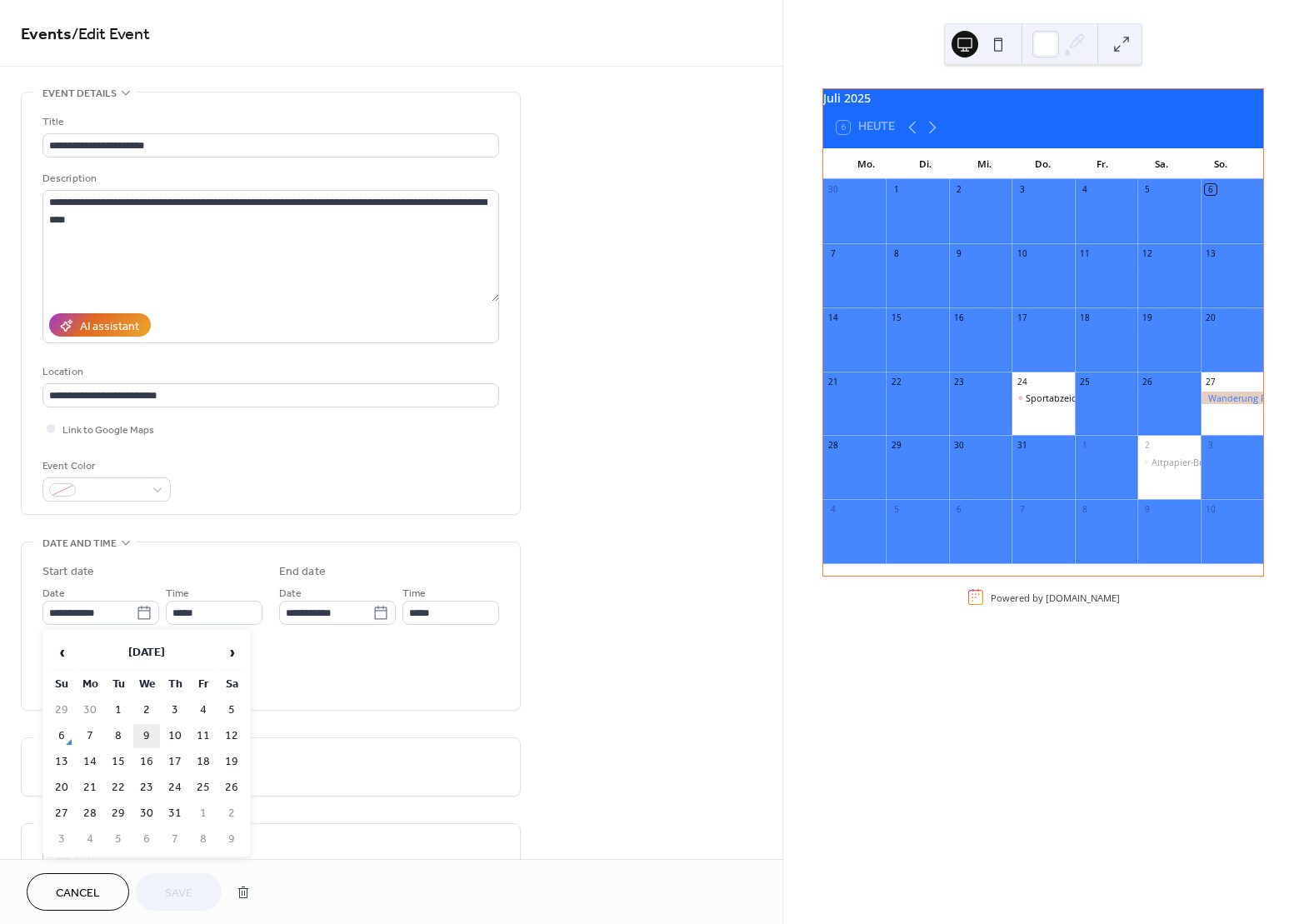 click on "9" at bounding box center (147, 736) 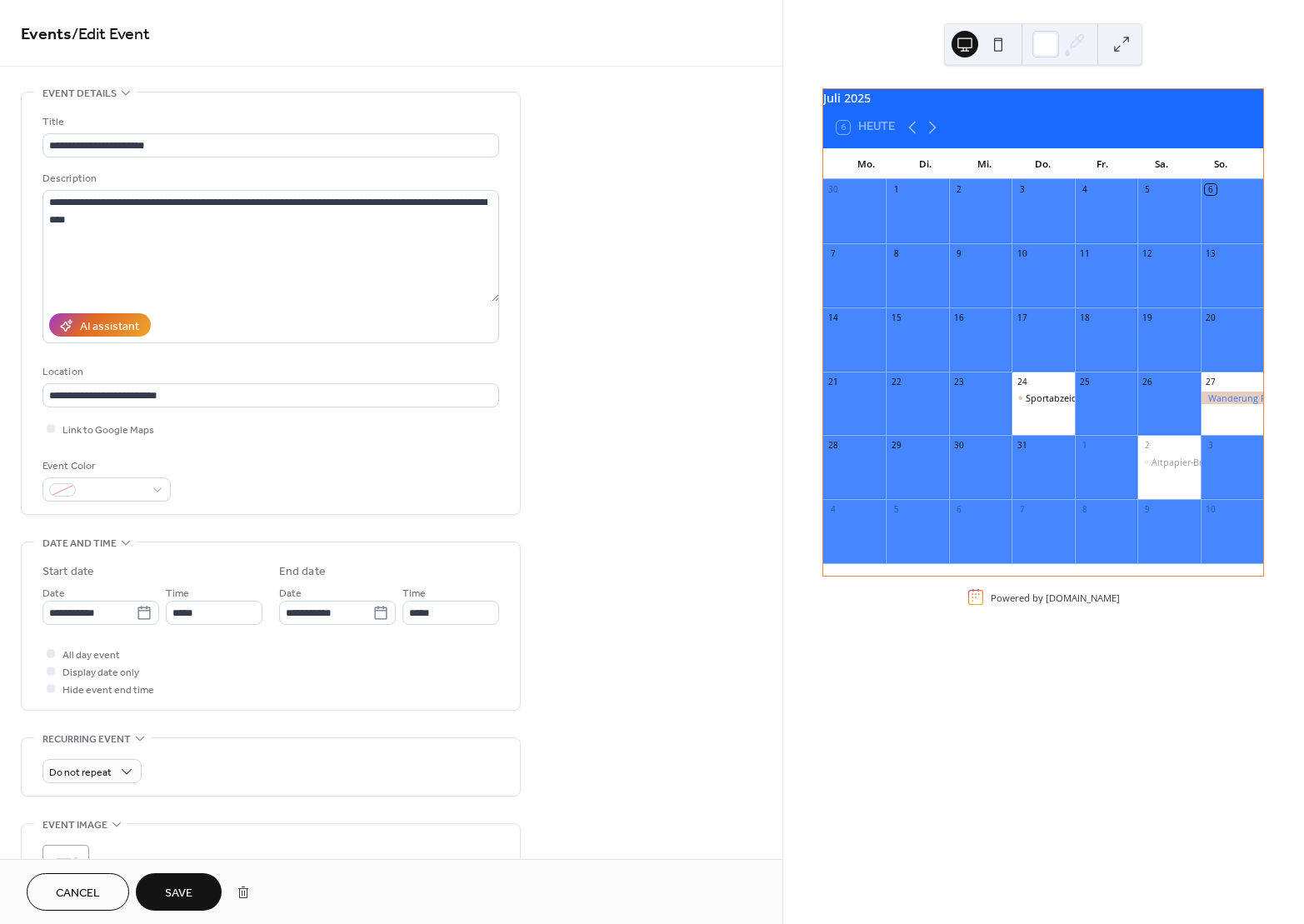click on "Save" at bounding box center (178, 893) 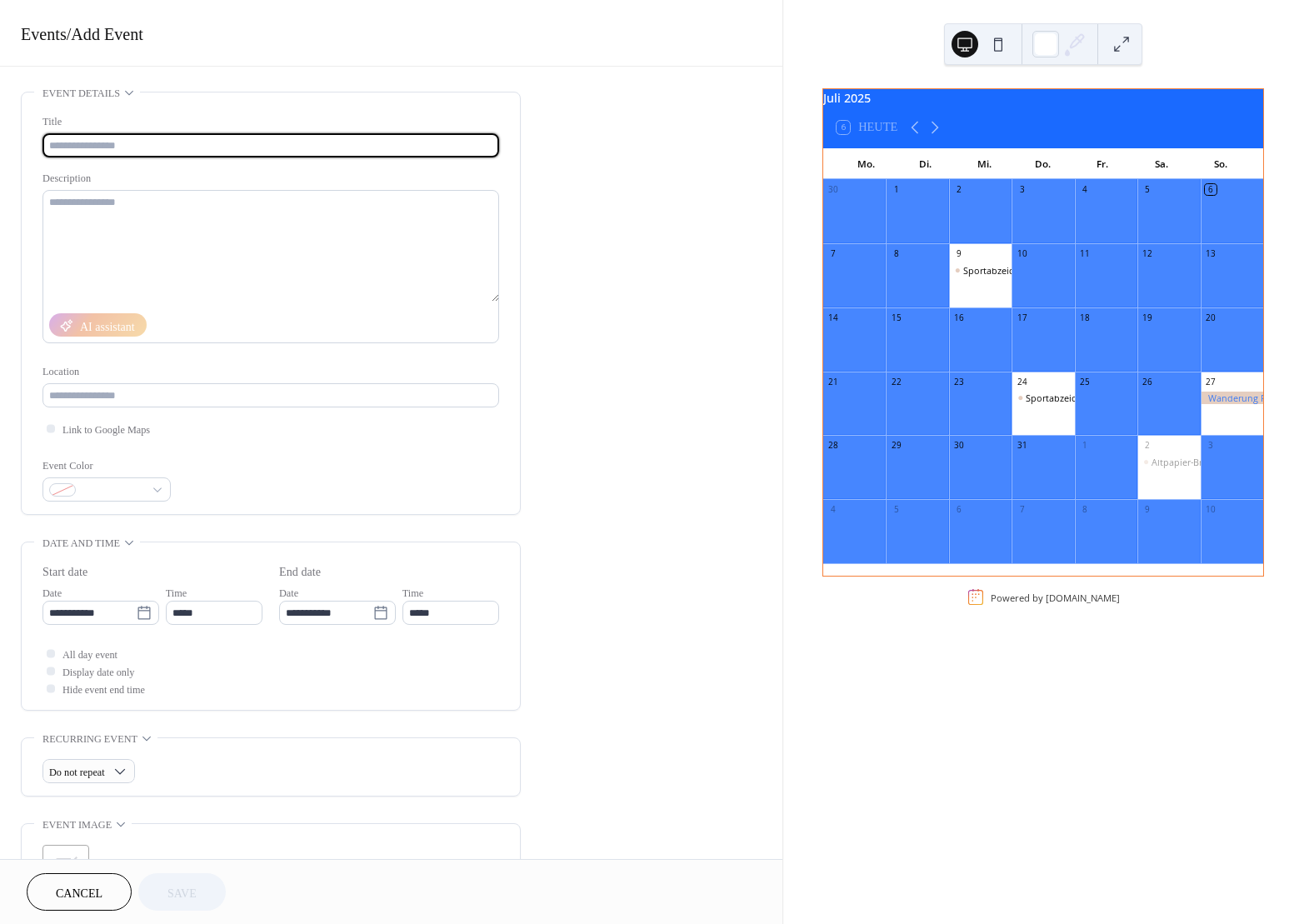 scroll, scrollTop: 0, scrollLeft: 0, axis: both 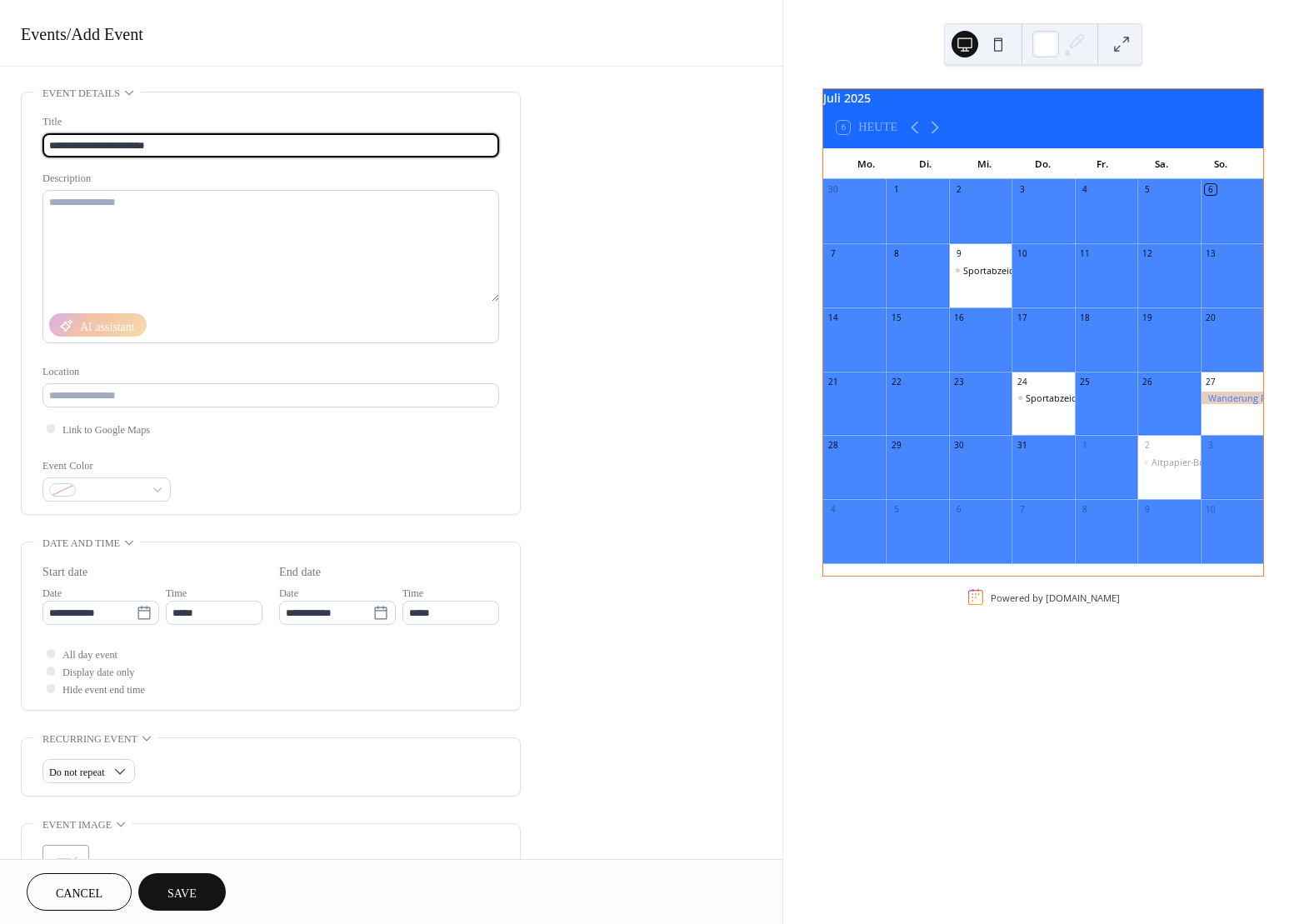 type on "**********" 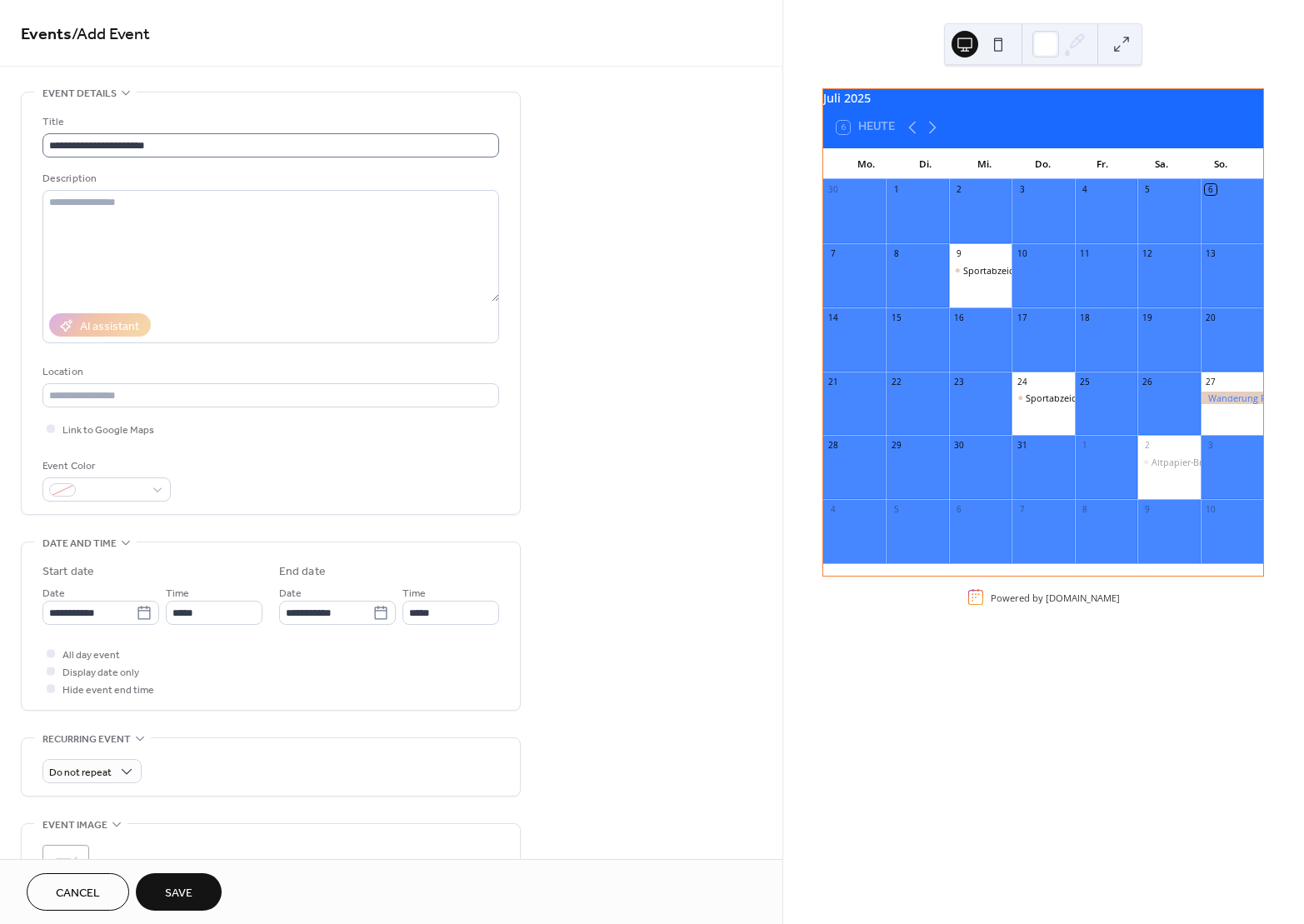 type 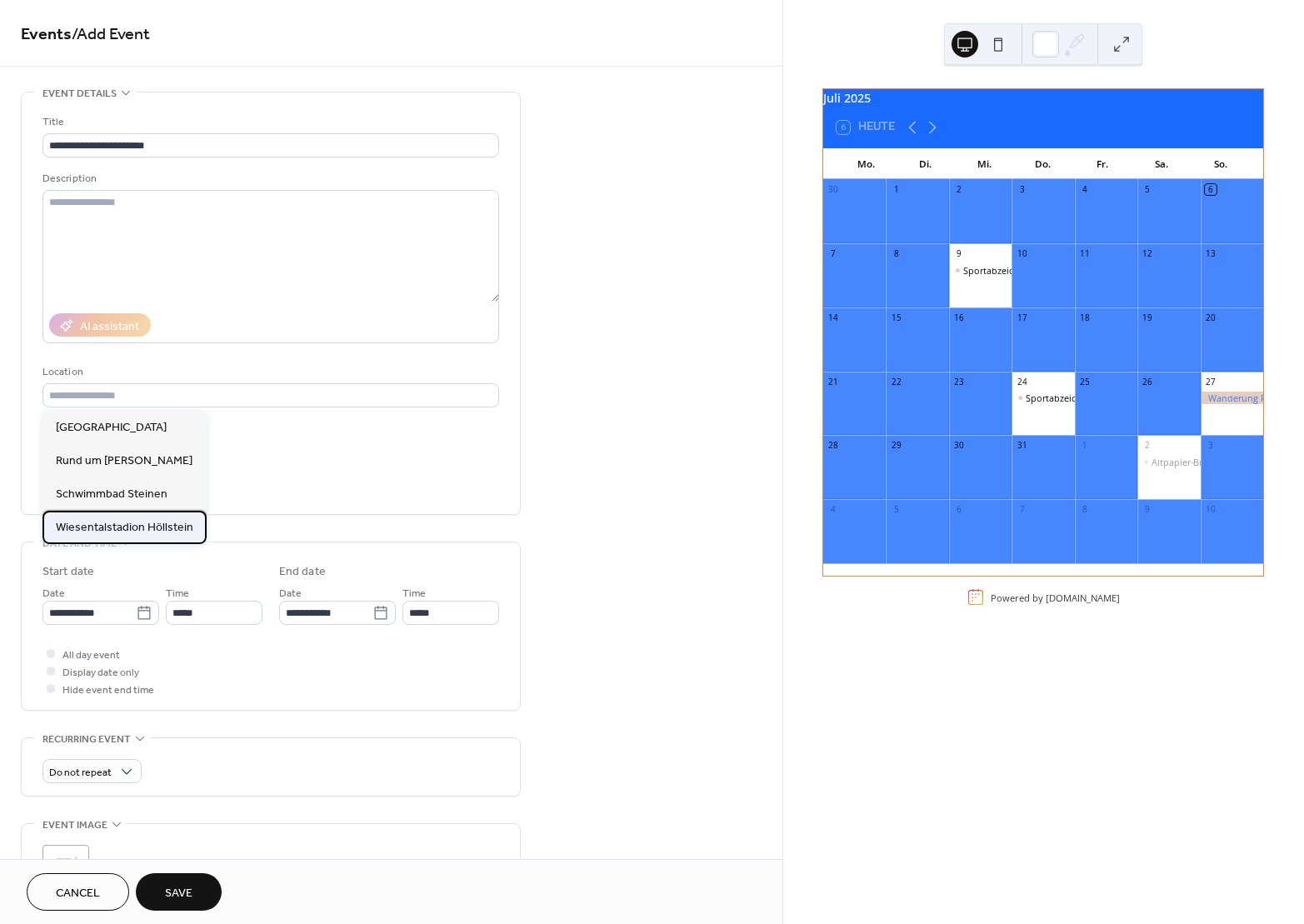 click on "Wiesentalstadion Höllstein" at bounding box center [124, 527] 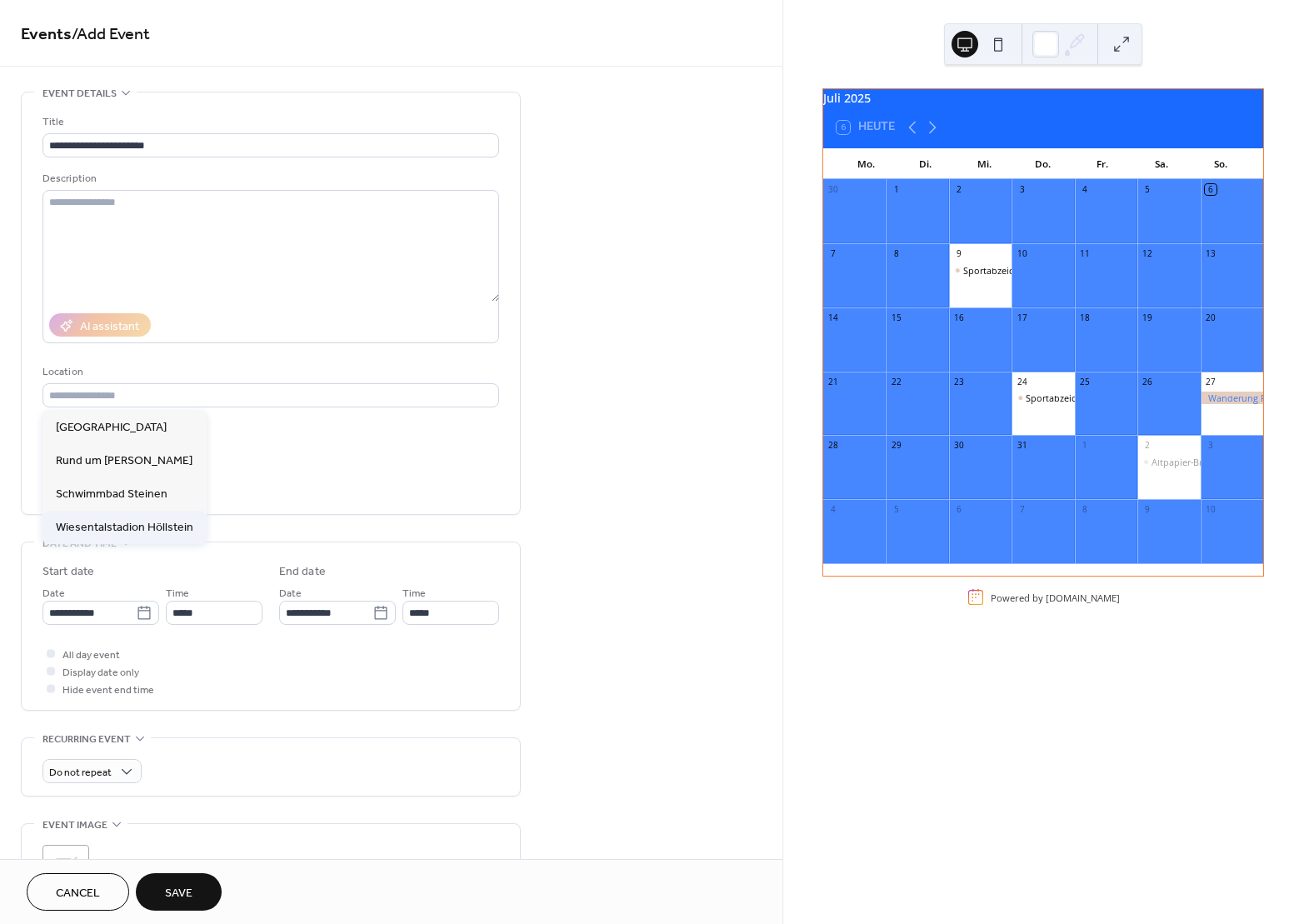 type on "**********" 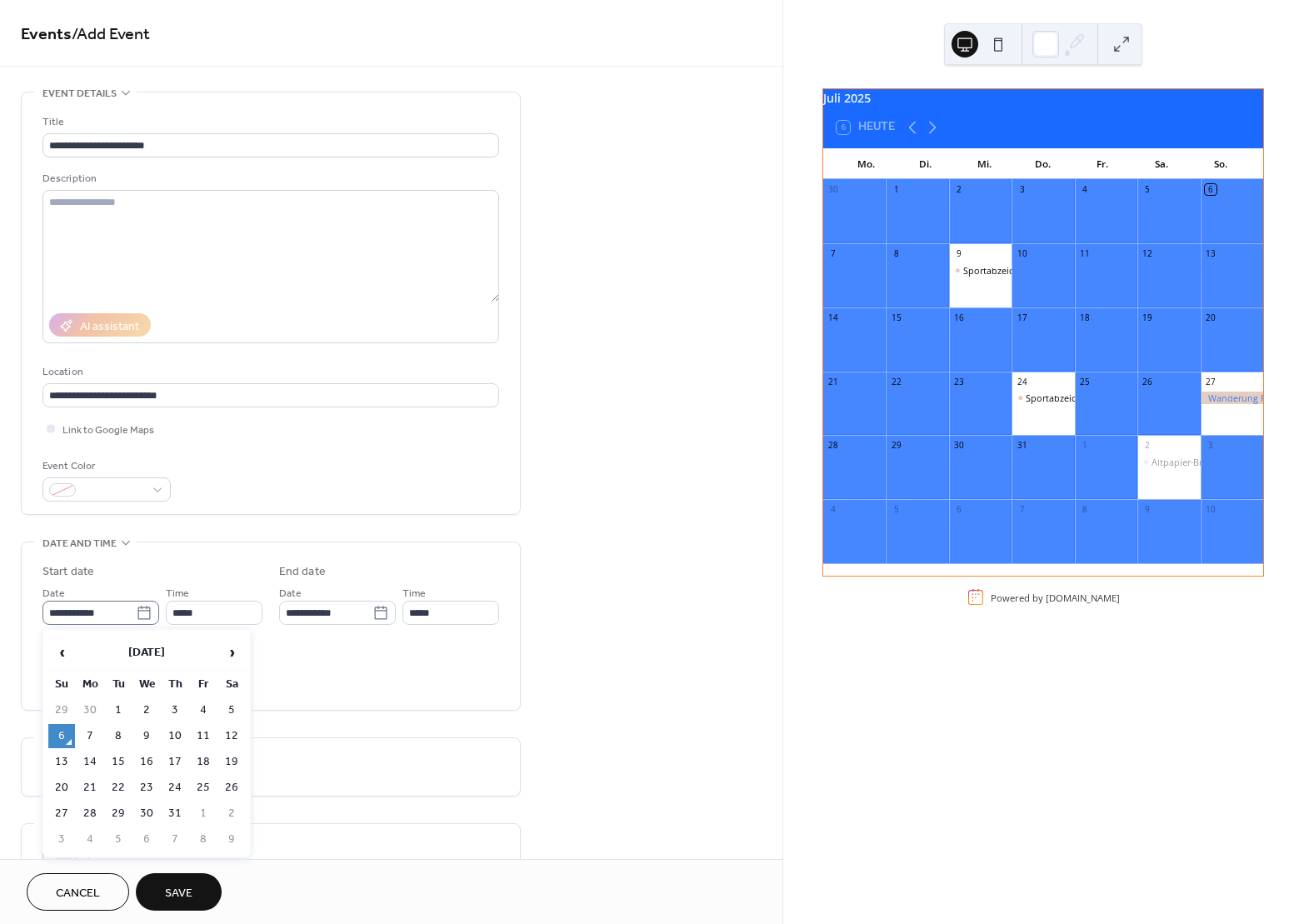 click 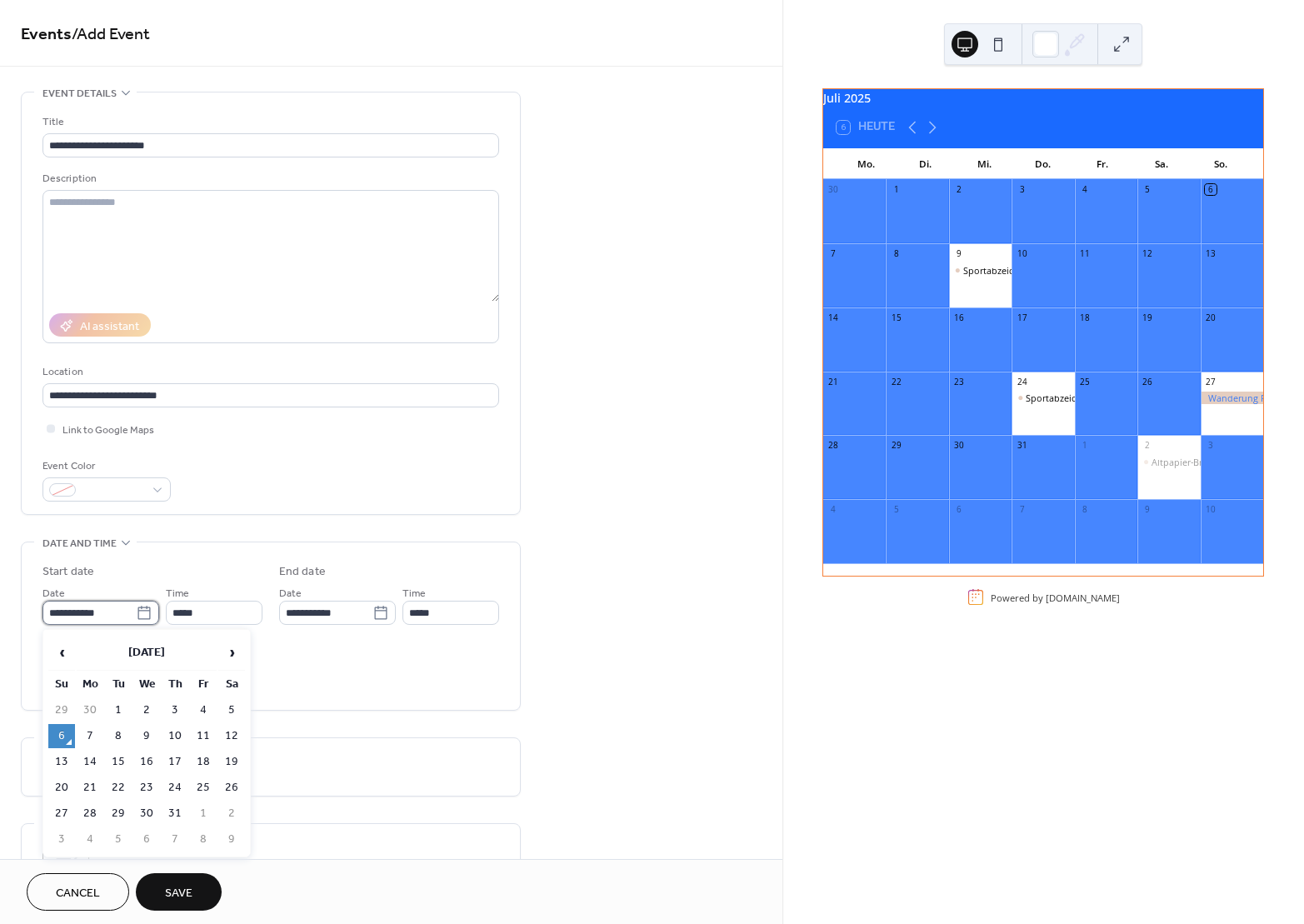 click on "**********" at bounding box center (89, 612) 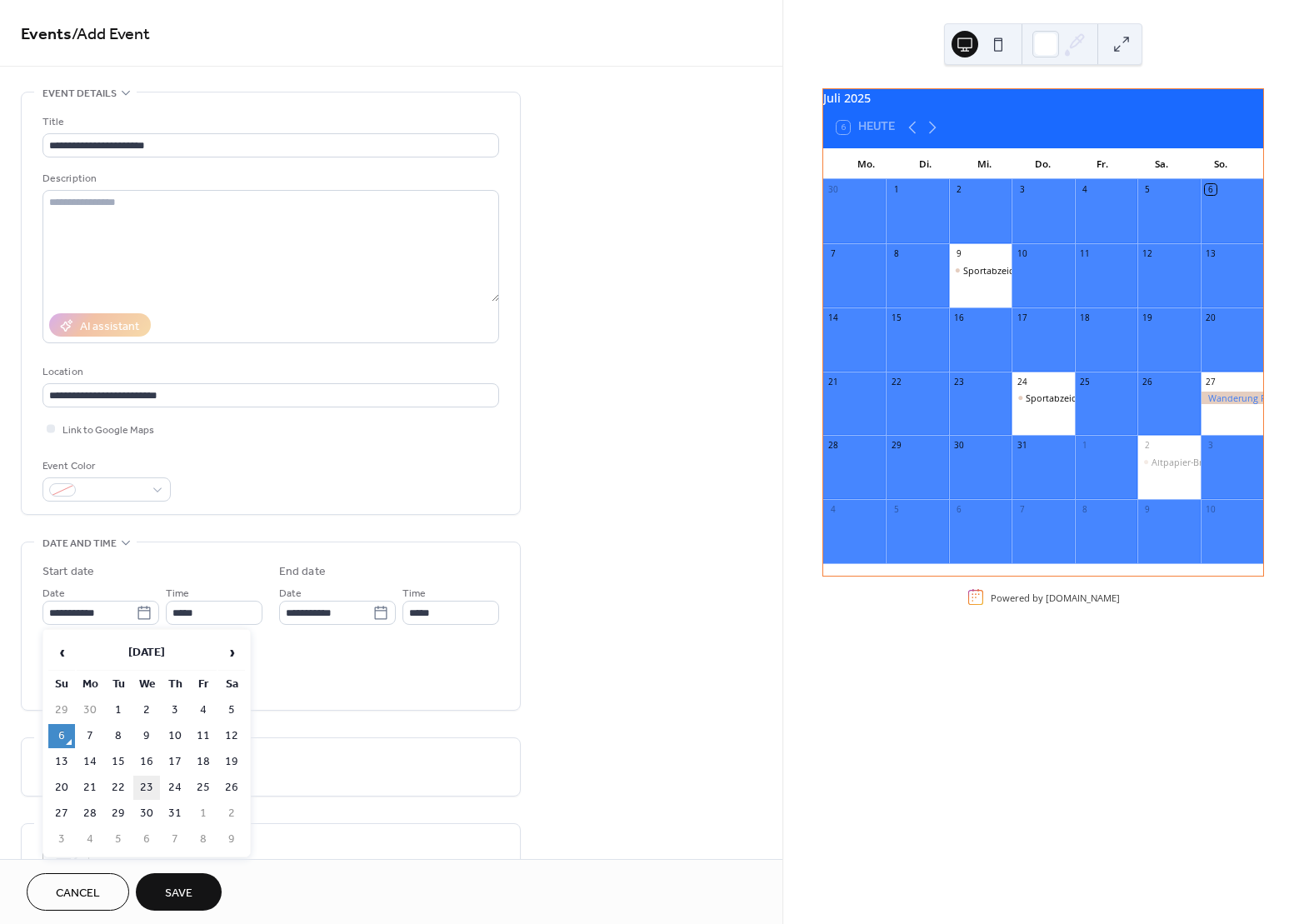 click on "23" at bounding box center [147, 787] 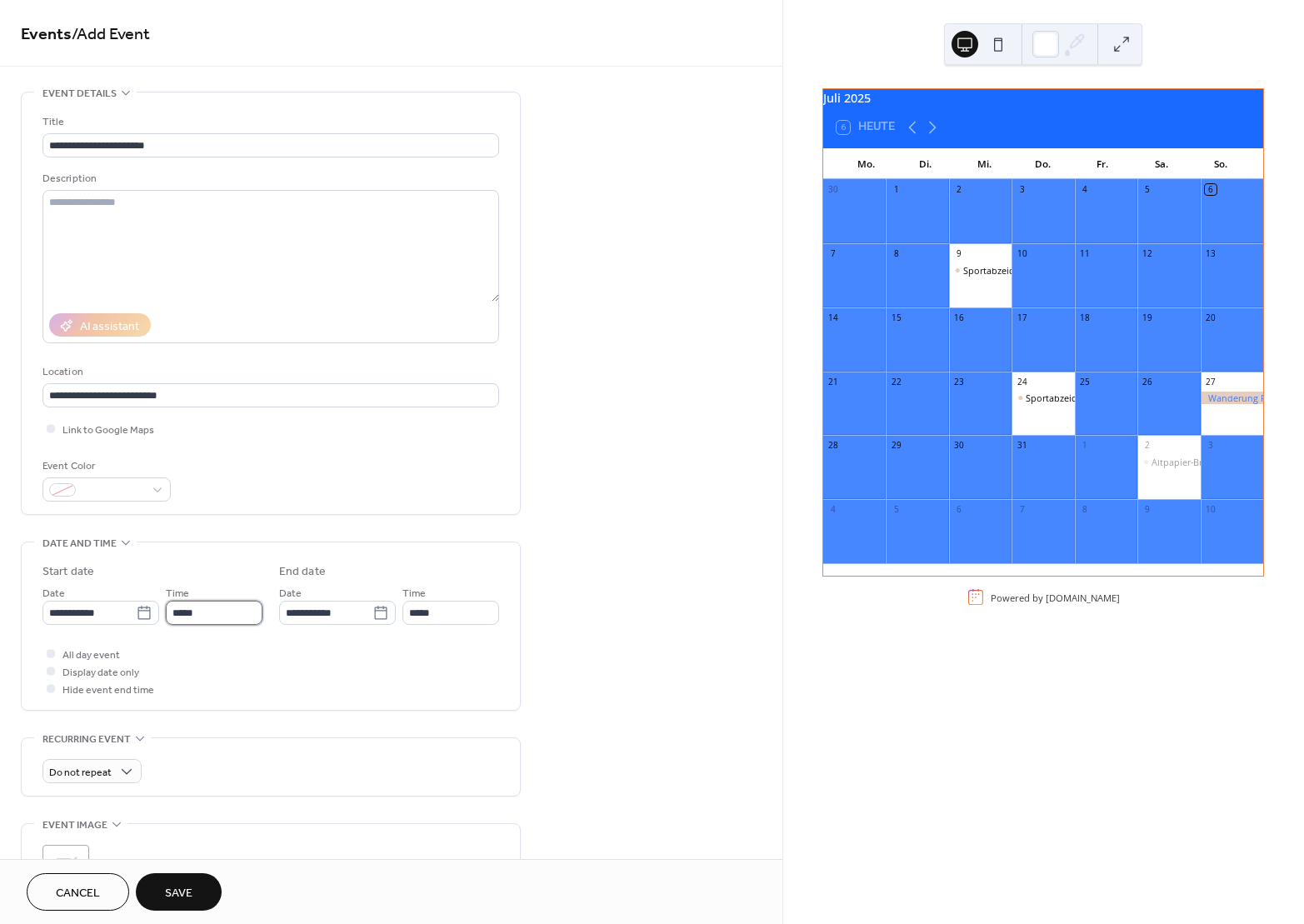 click on "*****" at bounding box center (214, 612) 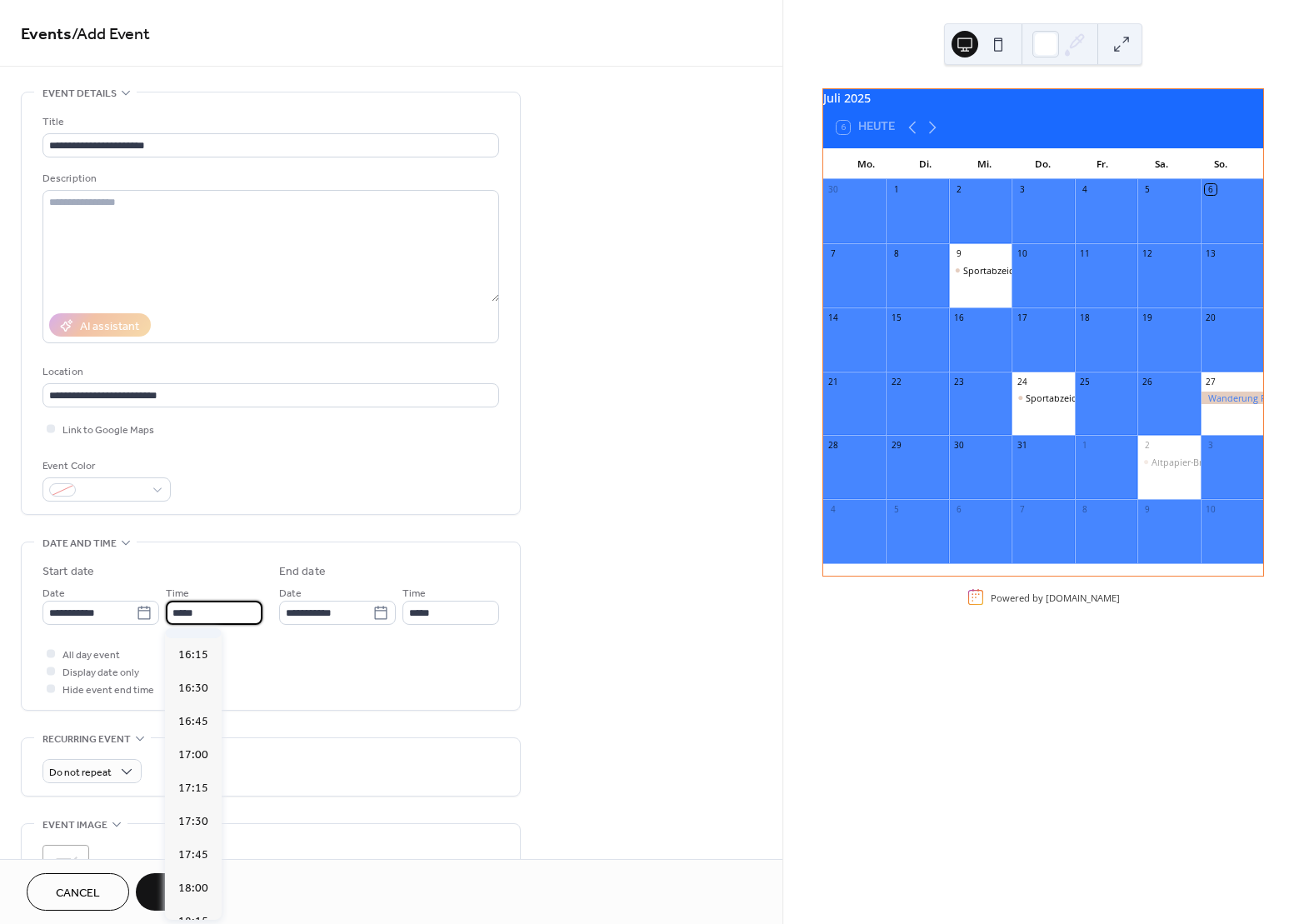 scroll, scrollTop: 2223, scrollLeft: 0, axis: vertical 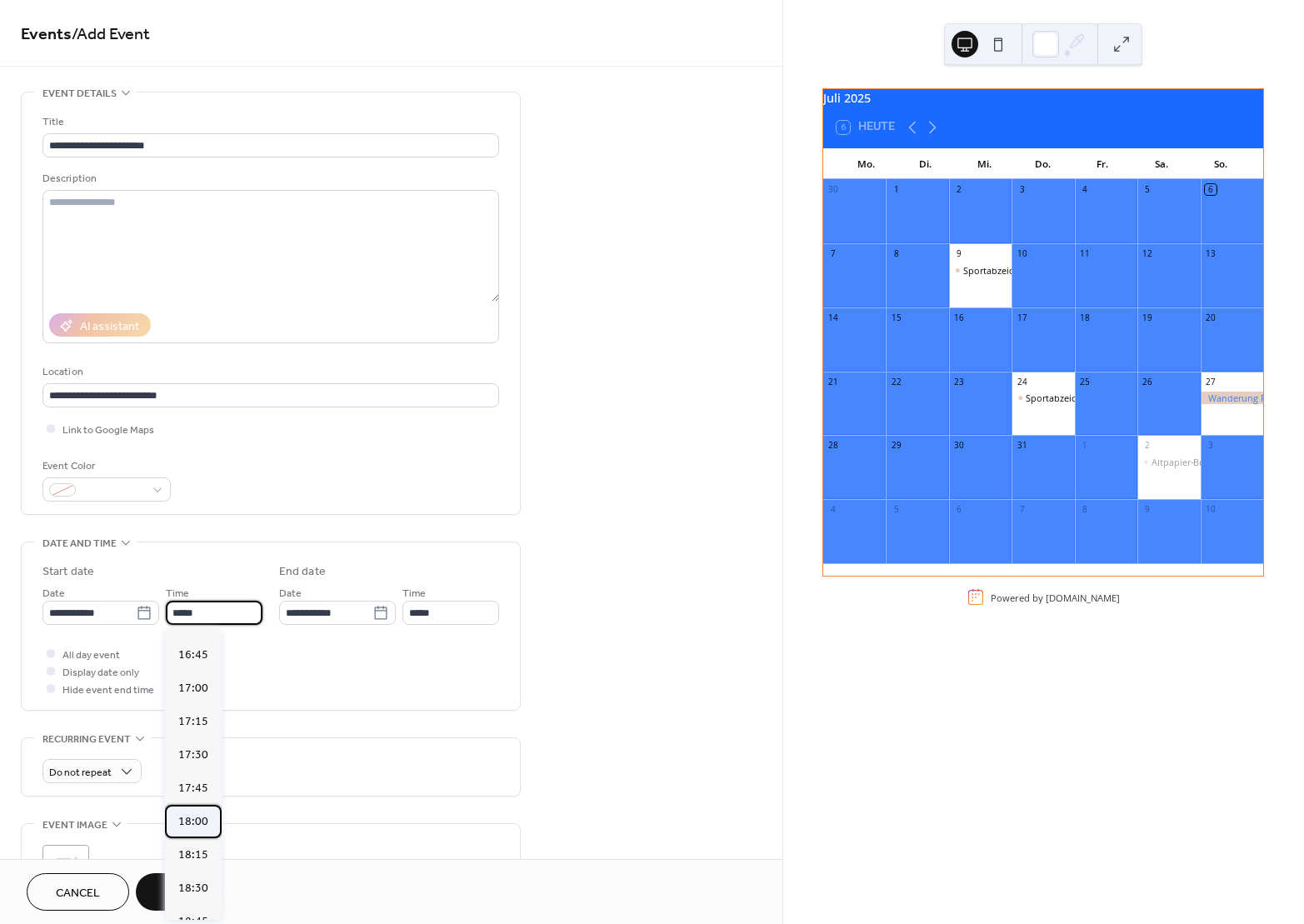 click on "18:00" at bounding box center [193, 822] 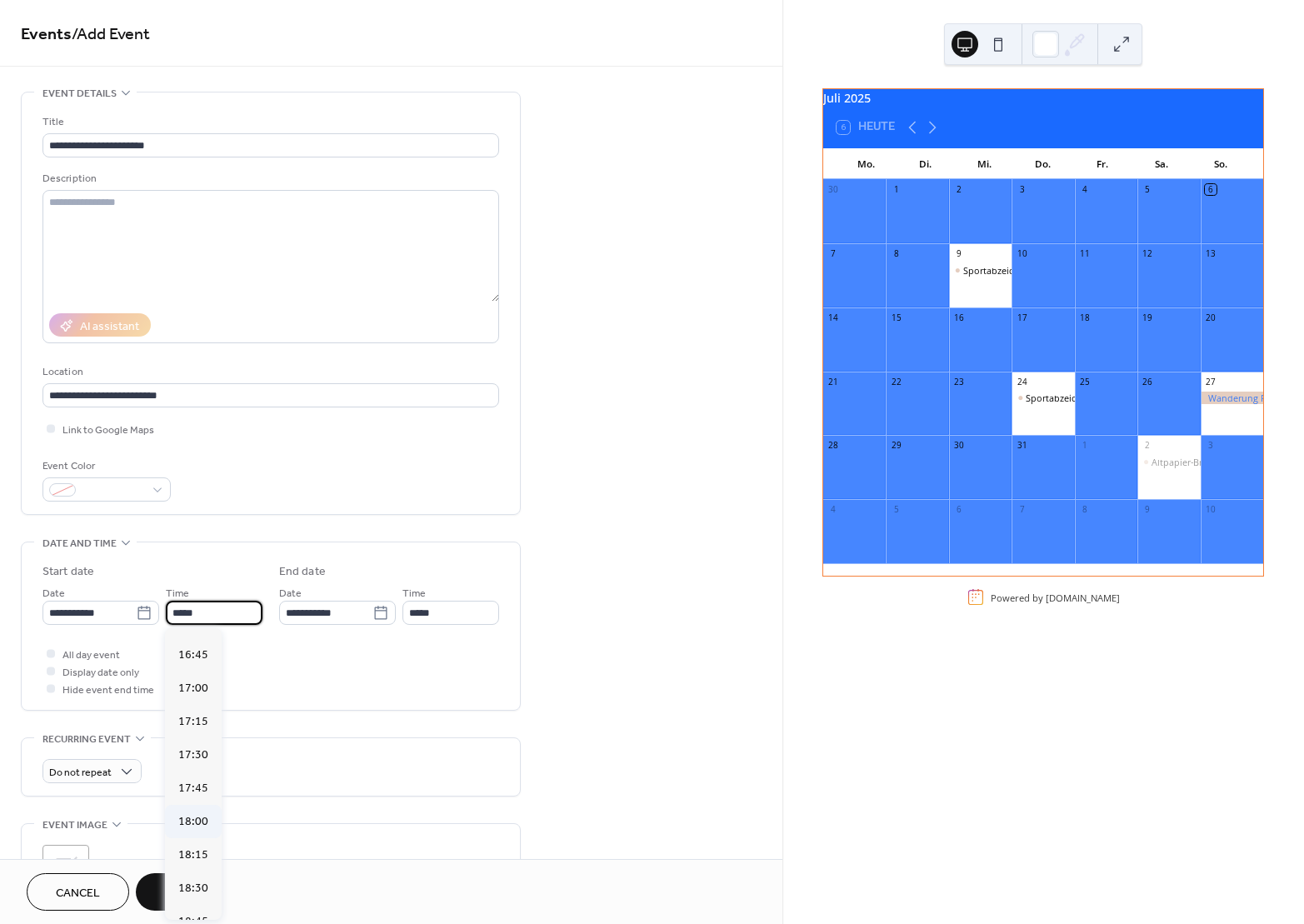 type on "*****" 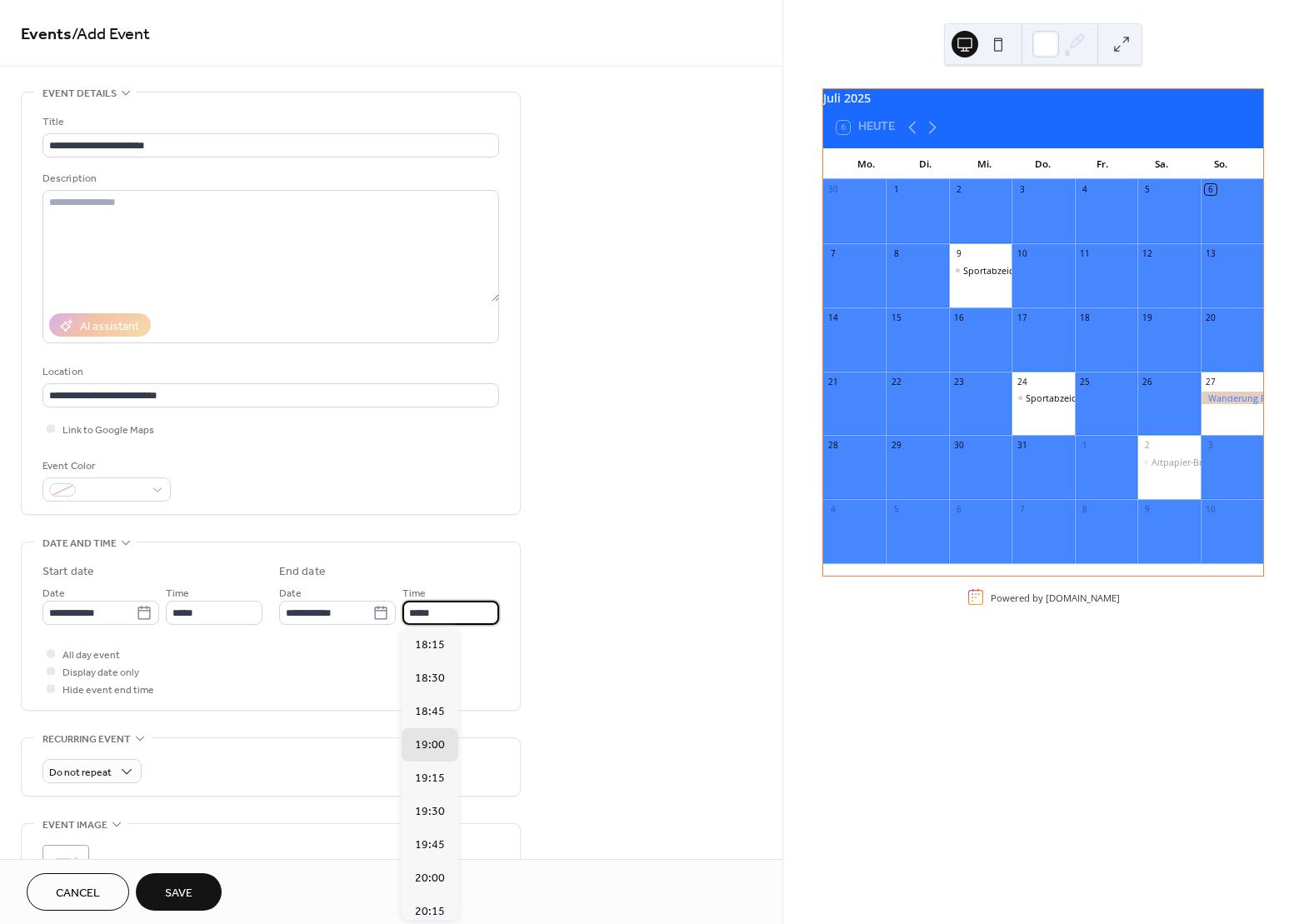 click on "*****" at bounding box center (451, 612) 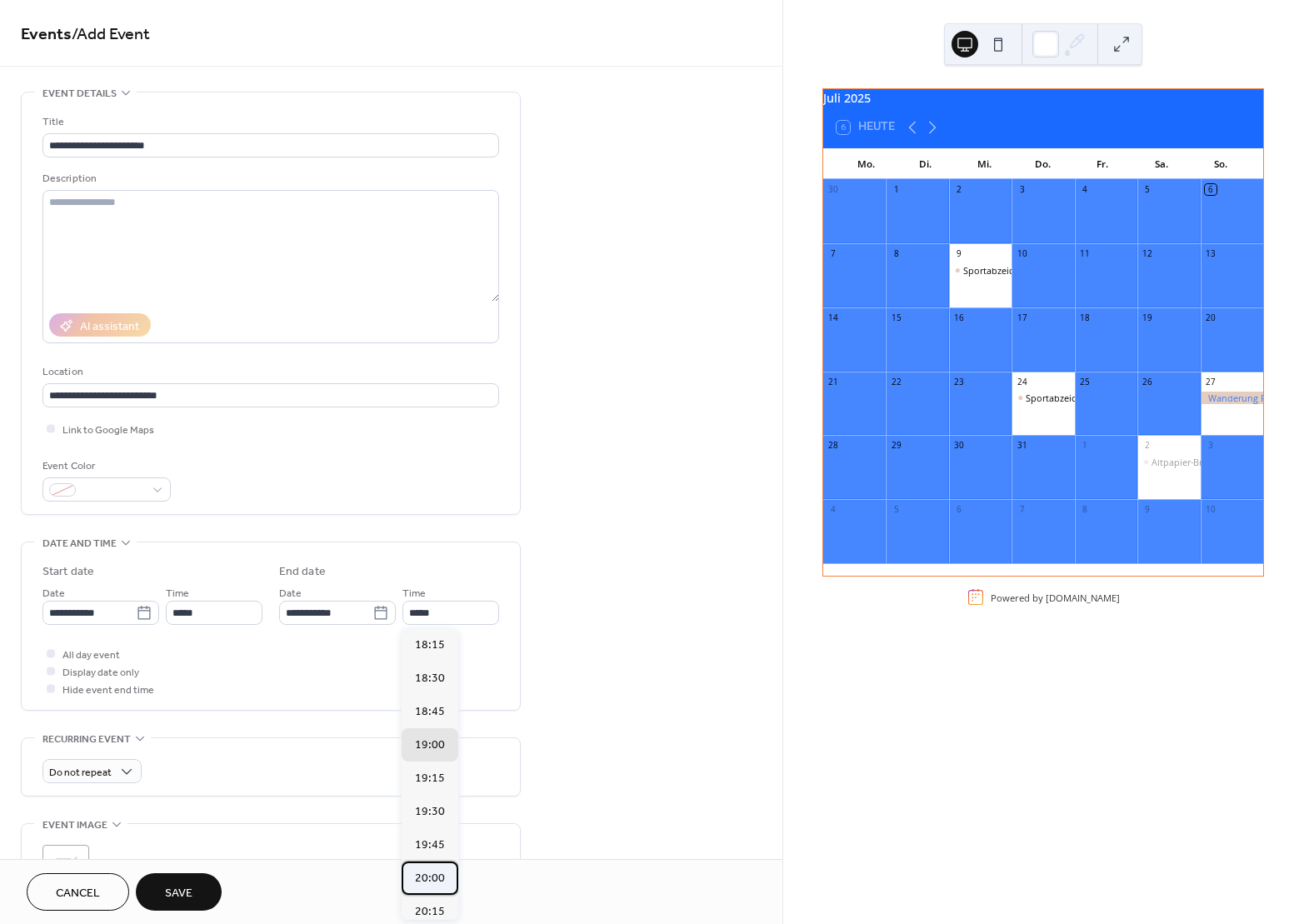 click on "20:00" at bounding box center [430, 878] 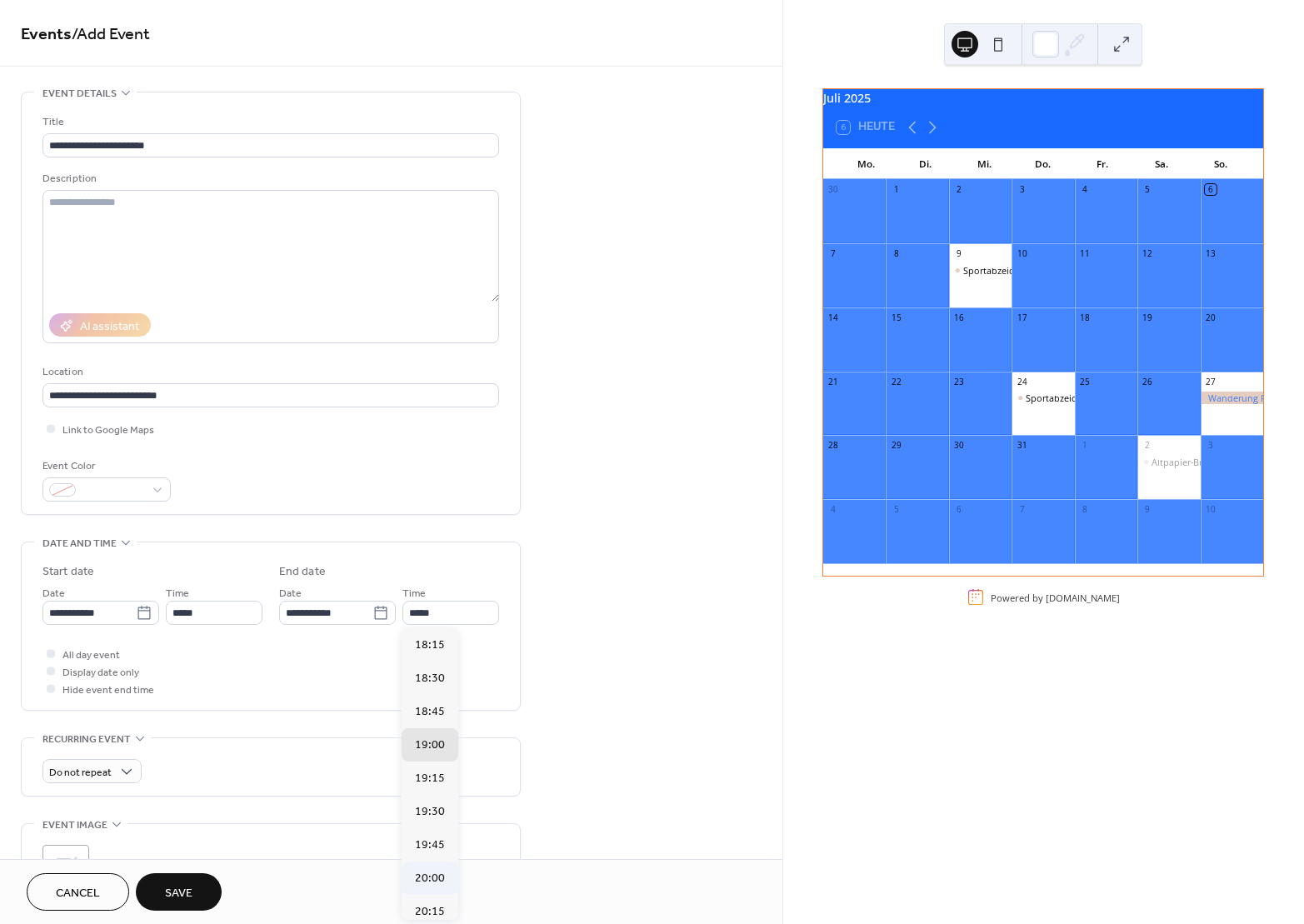 type on "*****" 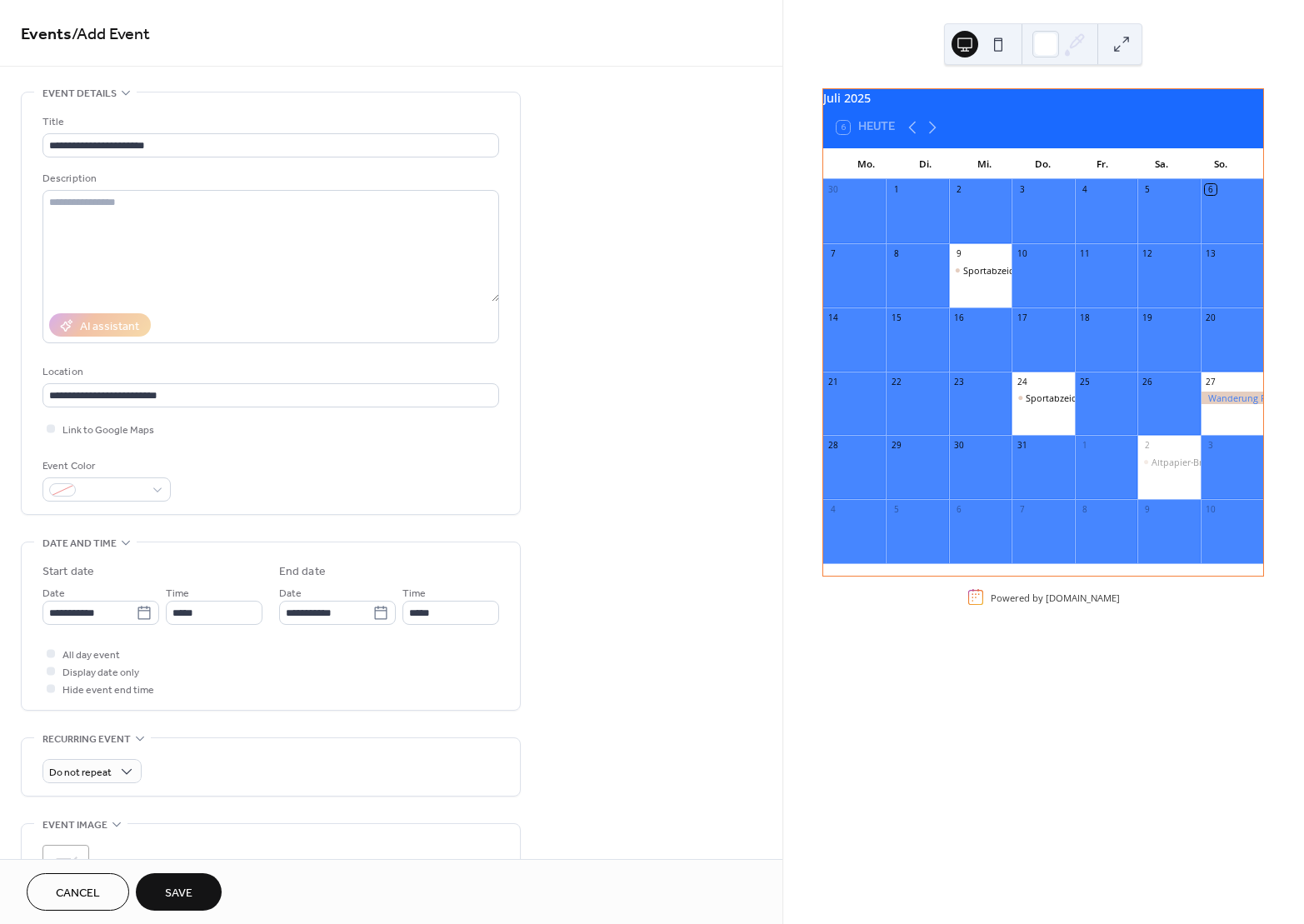 click on "Save" at bounding box center [178, 892] 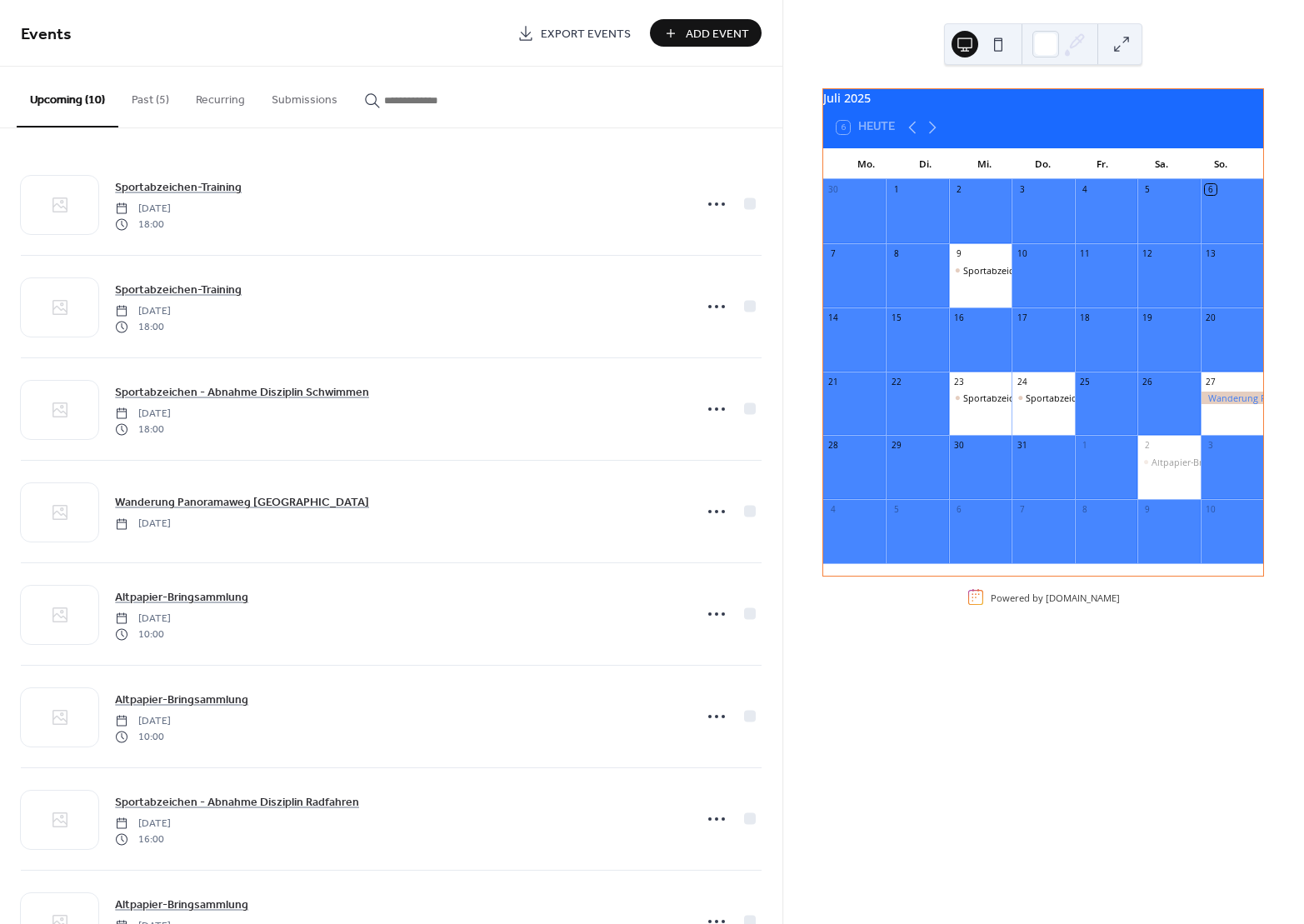 click on "Upcoming  (10)" at bounding box center (67, 97) 